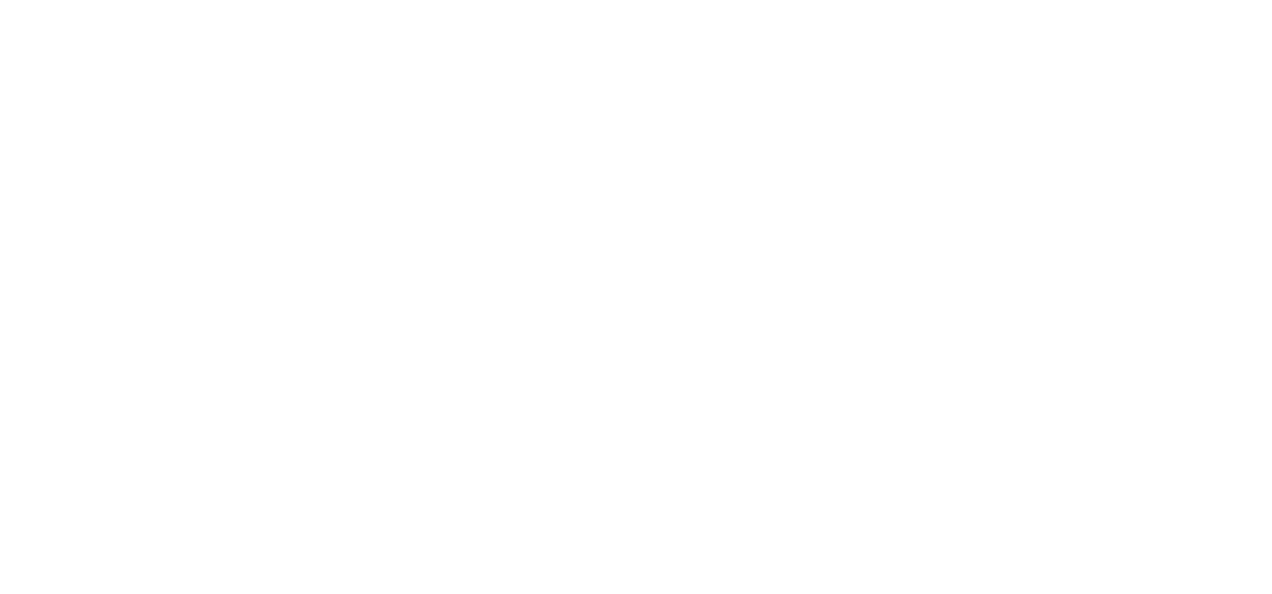 scroll, scrollTop: 0, scrollLeft: 0, axis: both 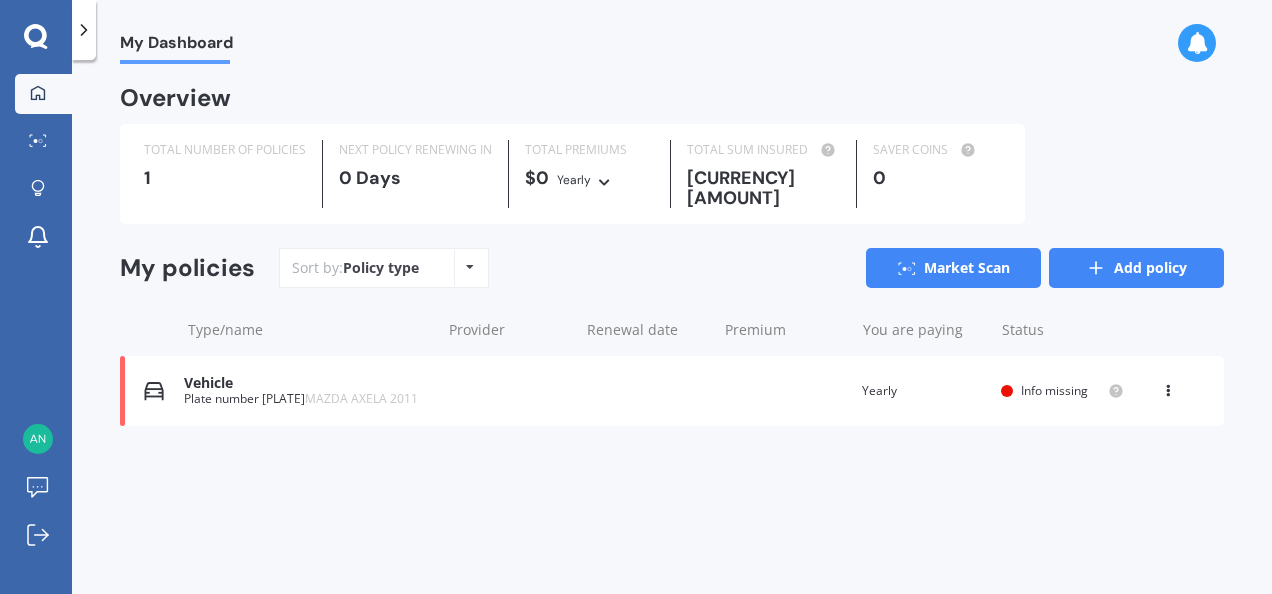 click on "Add policy" at bounding box center [1136, 268] 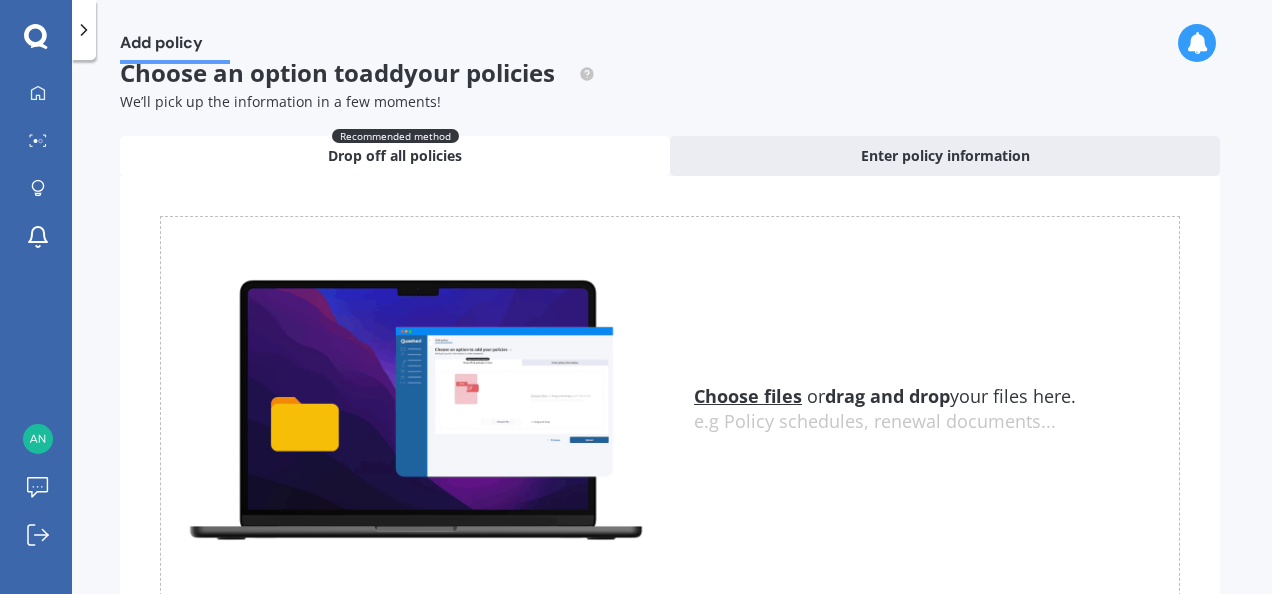scroll, scrollTop: 0, scrollLeft: 0, axis: both 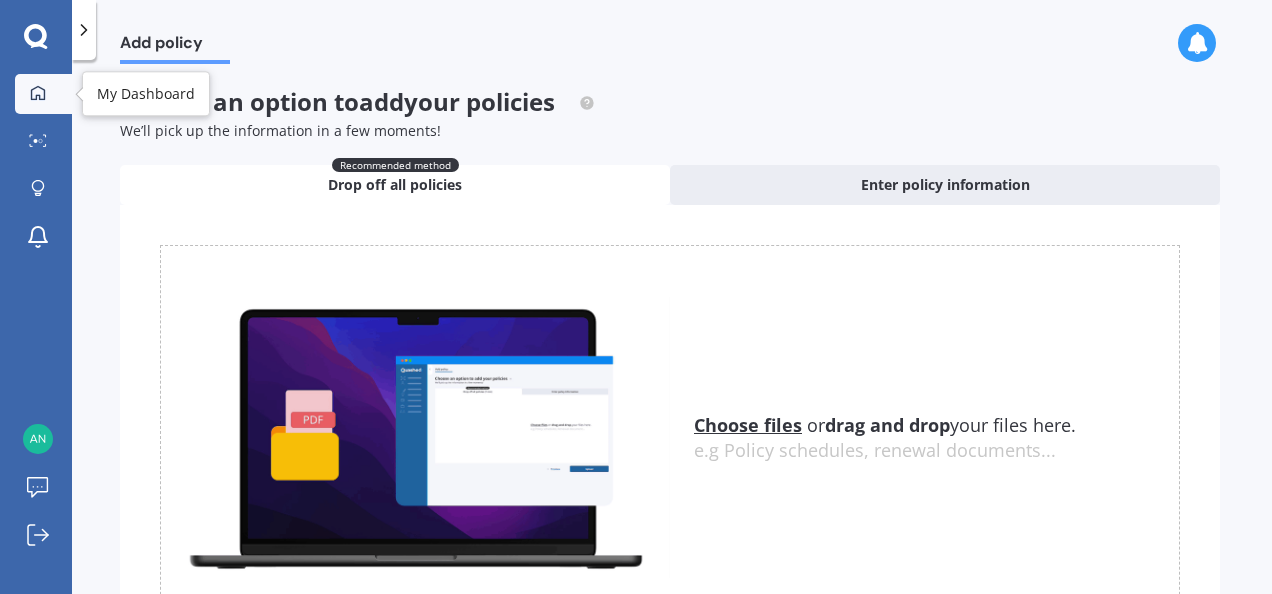 click 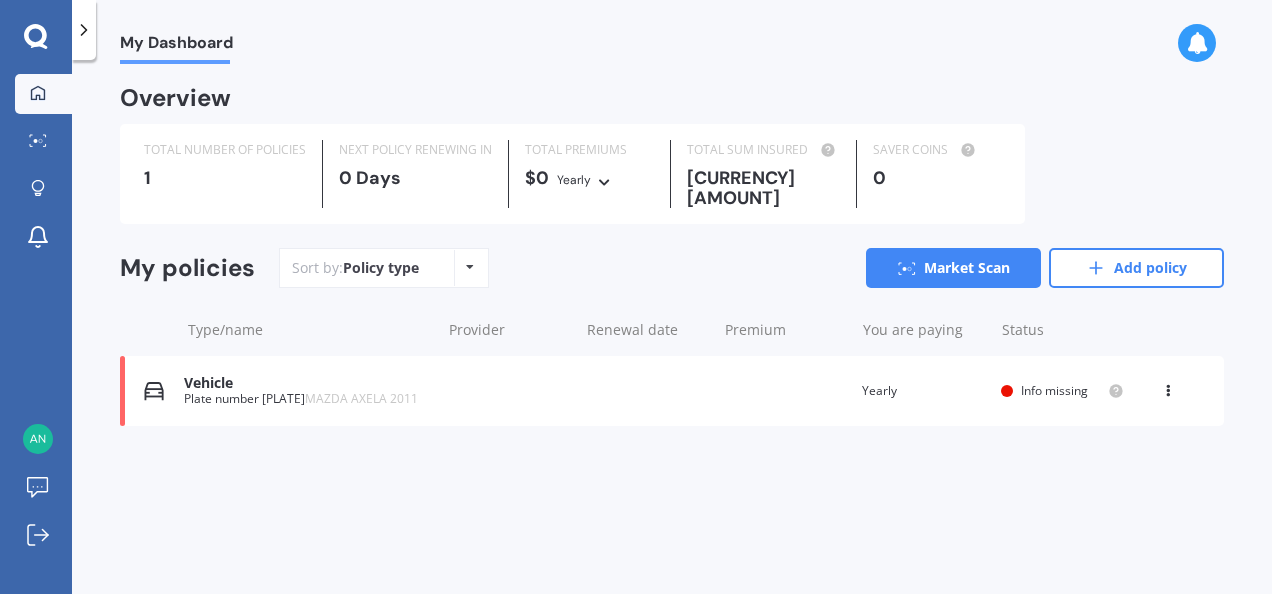 click at bounding box center (1168, 387) 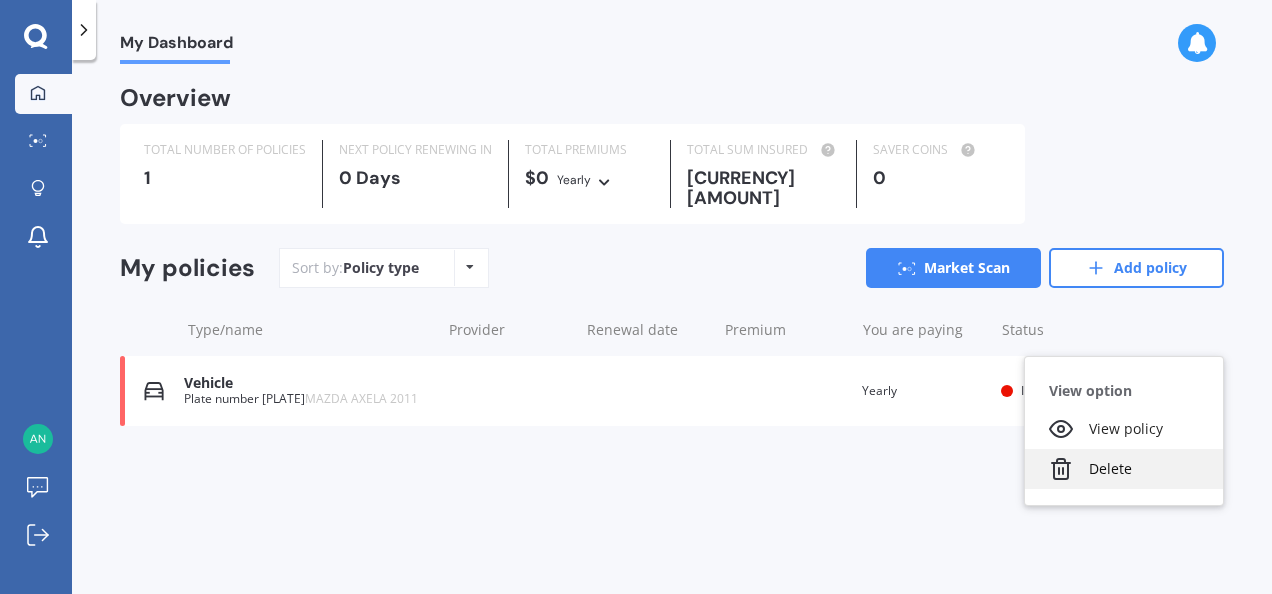 click on "Delete" at bounding box center [1124, 469] 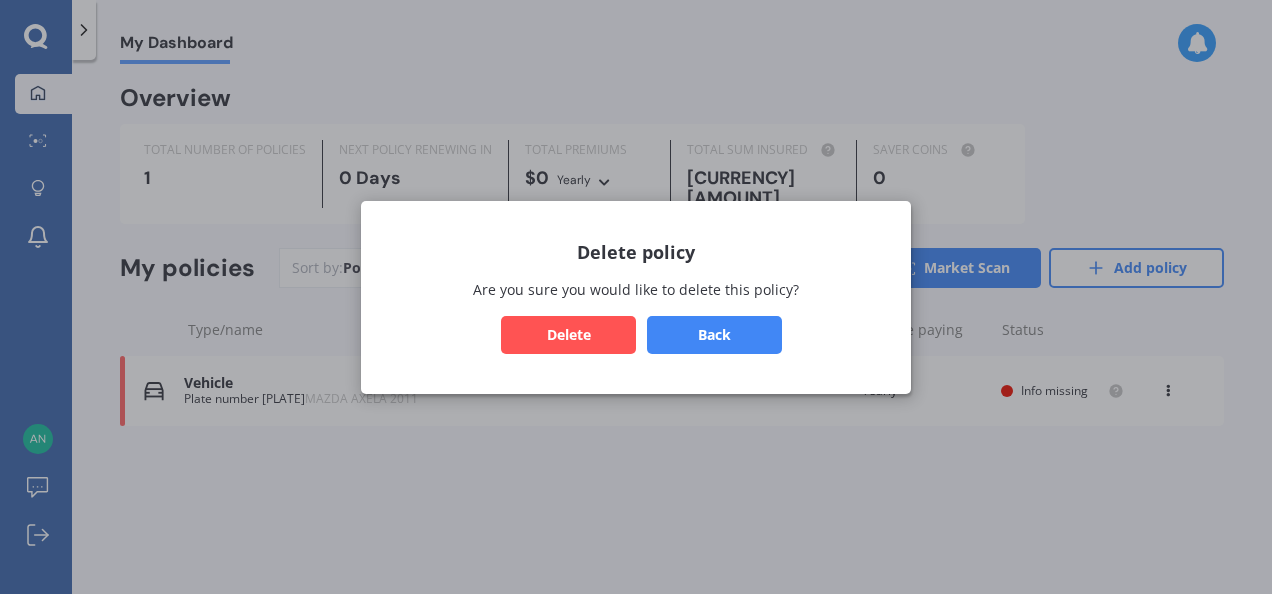 click on "Delete" at bounding box center [568, 334] 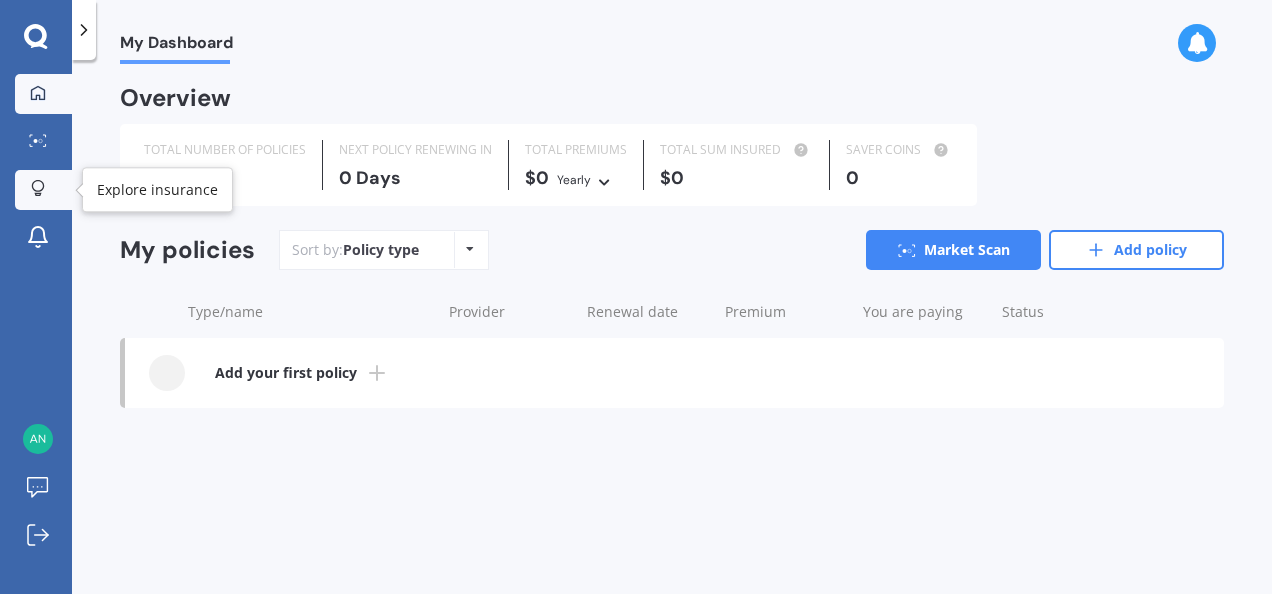 click at bounding box center [38, 189] 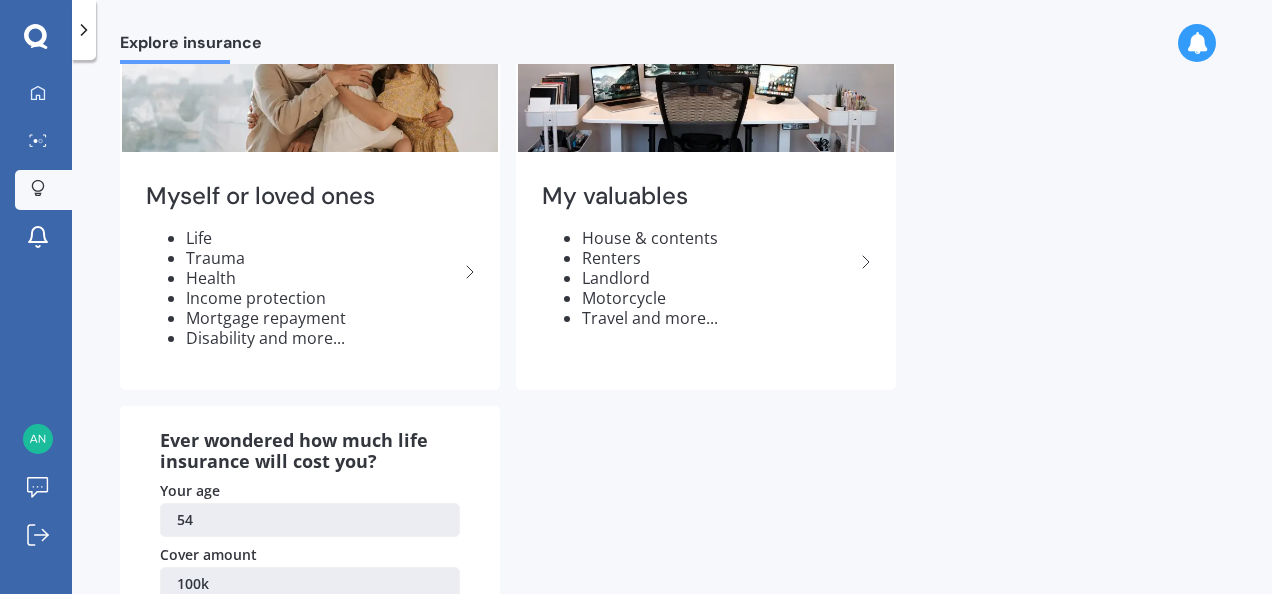 scroll, scrollTop: 0, scrollLeft: 0, axis: both 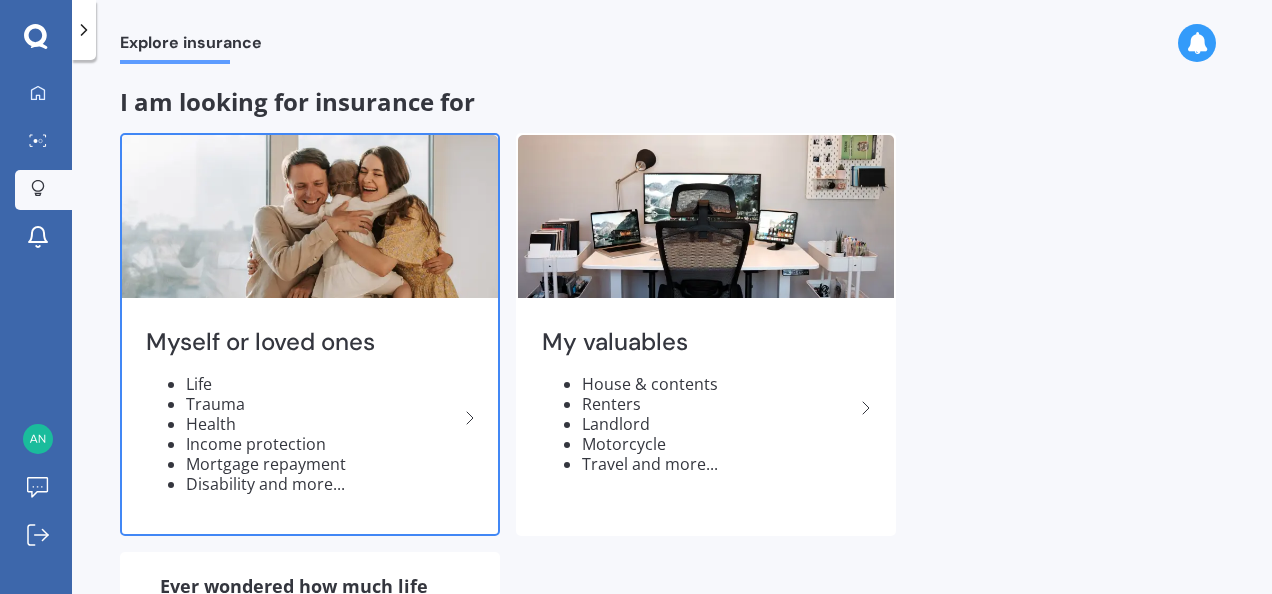 click 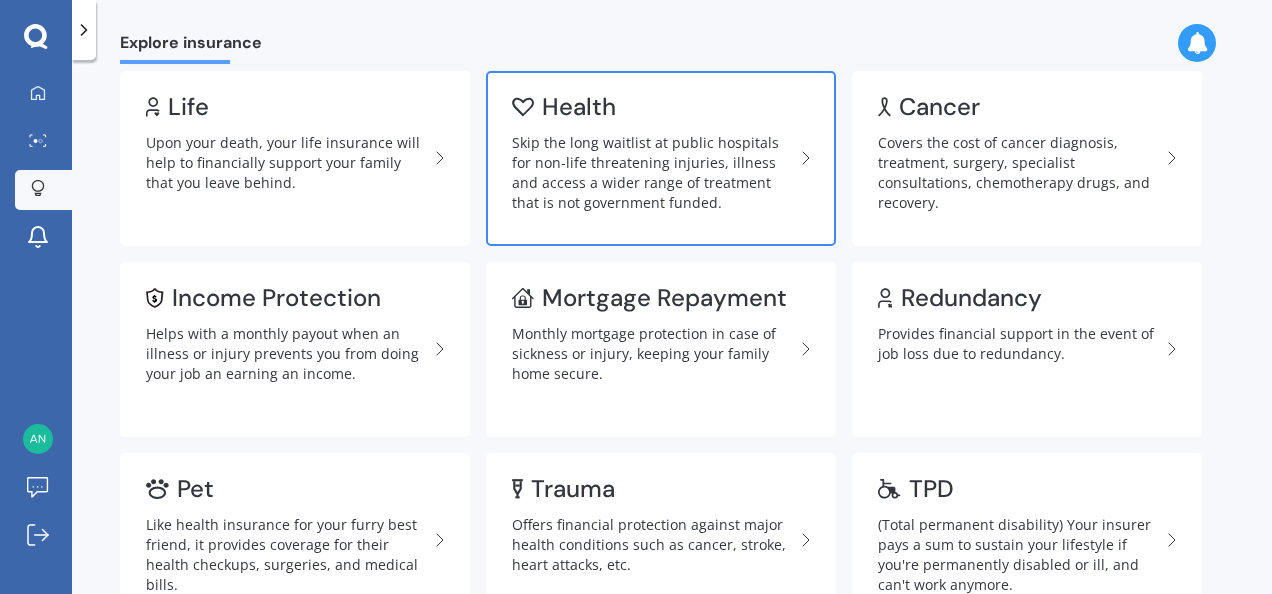 scroll, scrollTop: 0, scrollLeft: 0, axis: both 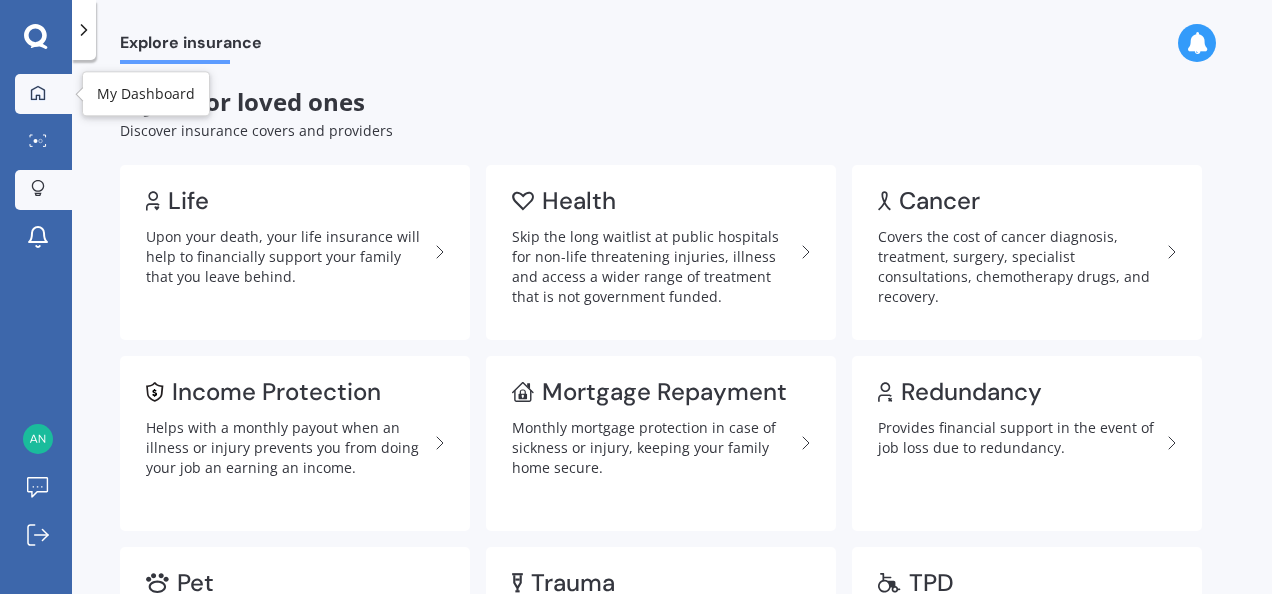click 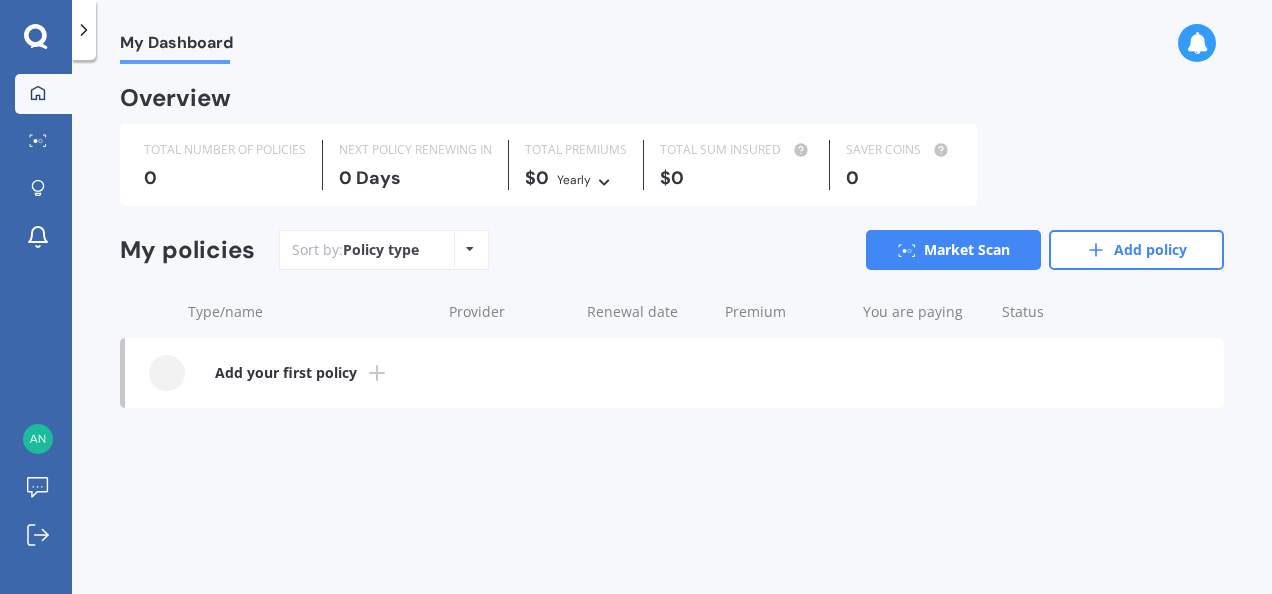 click on "Add your first policy" at bounding box center (286, 373) 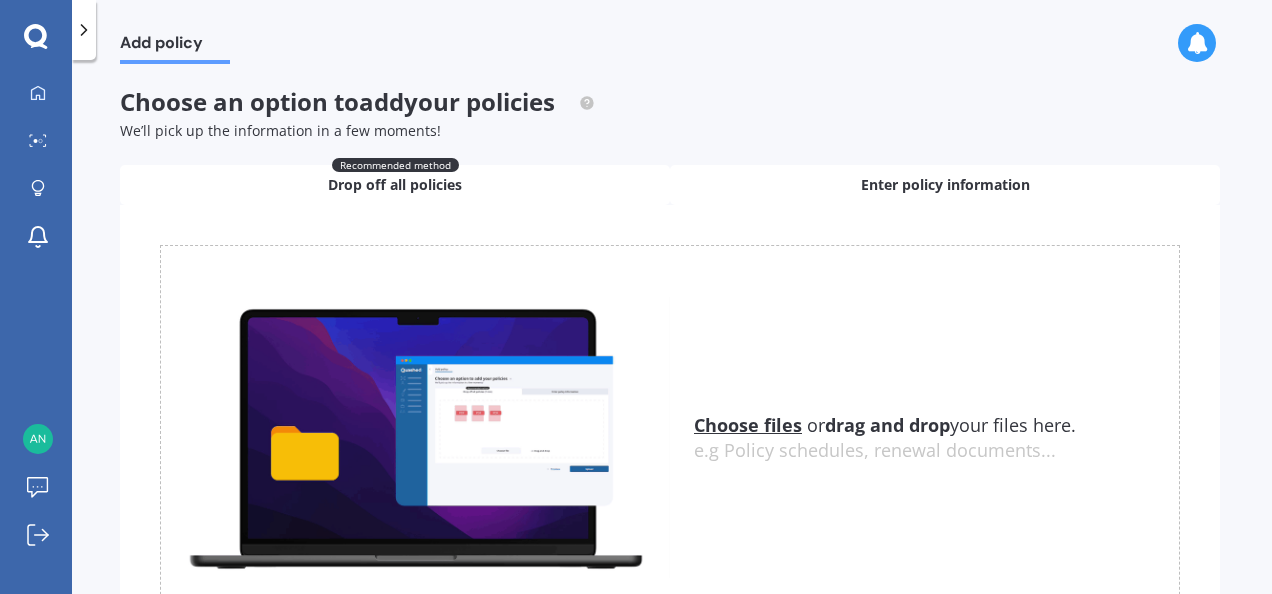 click on "Enter policy information" at bounding box center (945, 185) 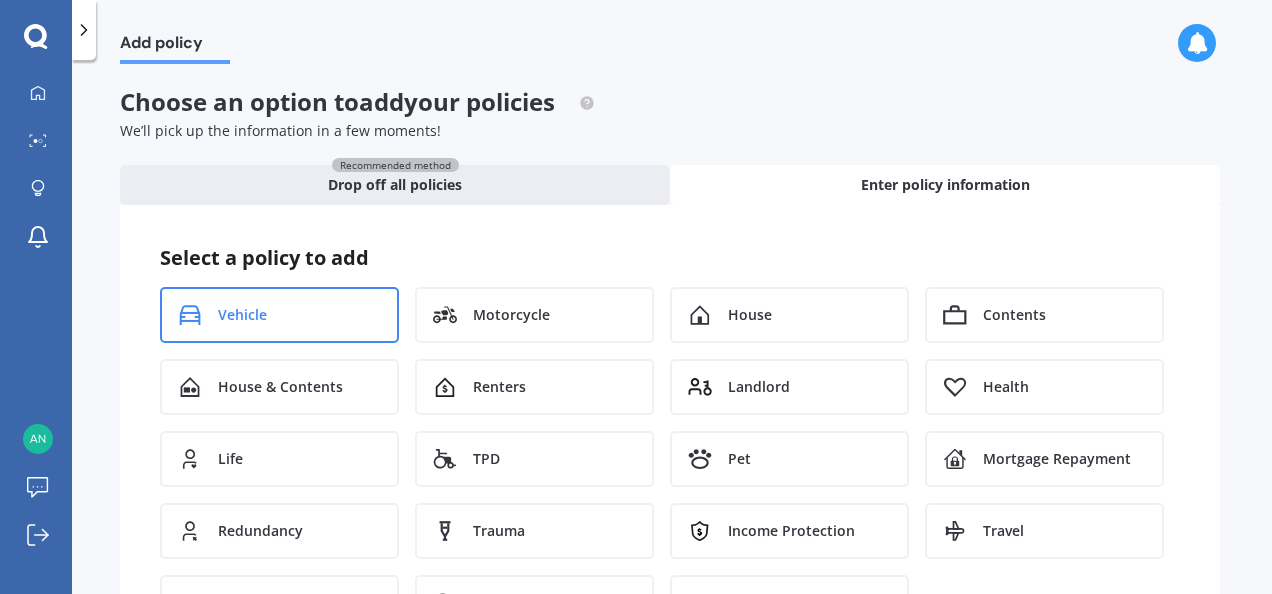 click on "Vehicle" at bounding box center (279, 315) 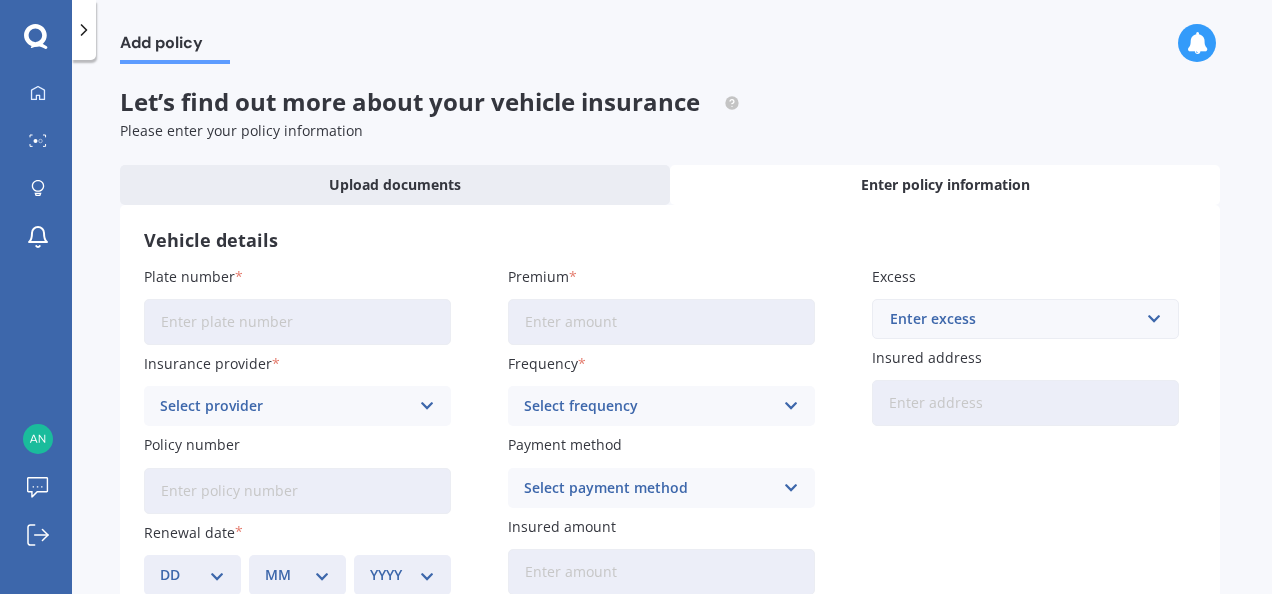 click on "Plate number" at bounding box center (297, 322) 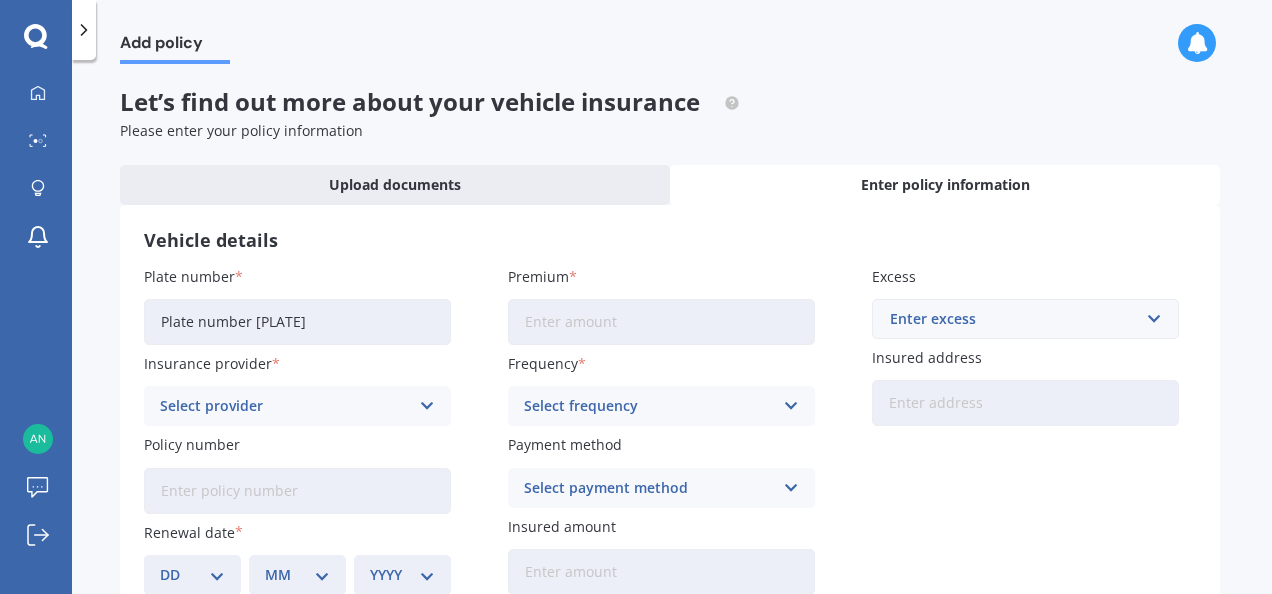 type on "Plate number [PLATE]" 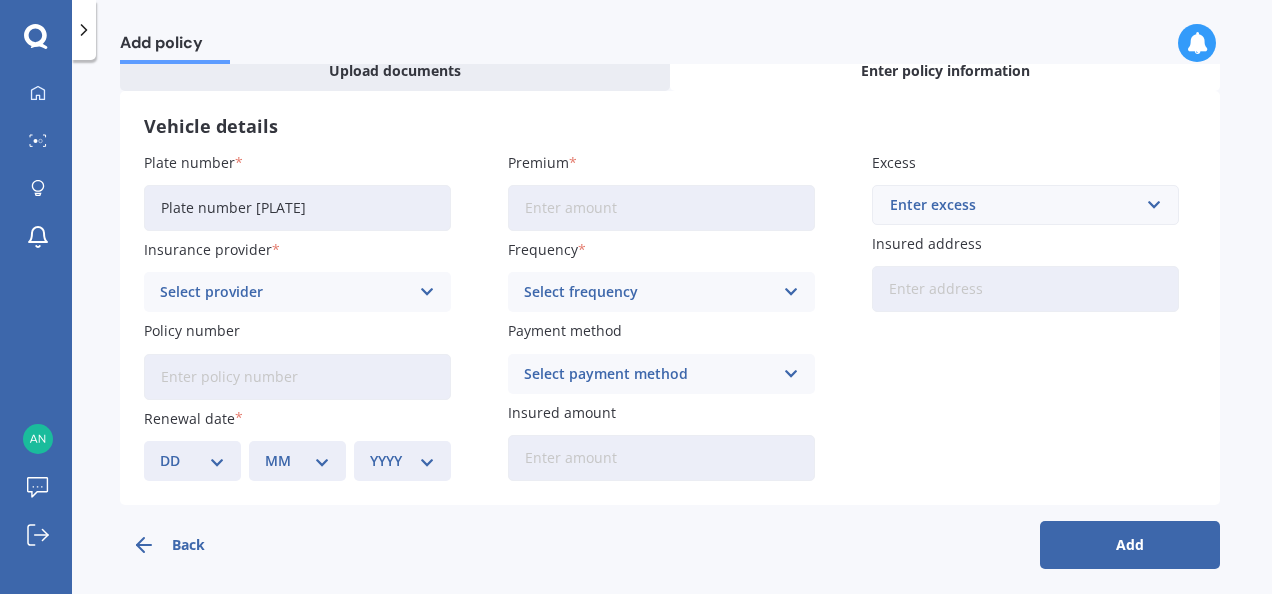 scroll, scrollTop: 124, scrollLeft: 0, axis: vertical 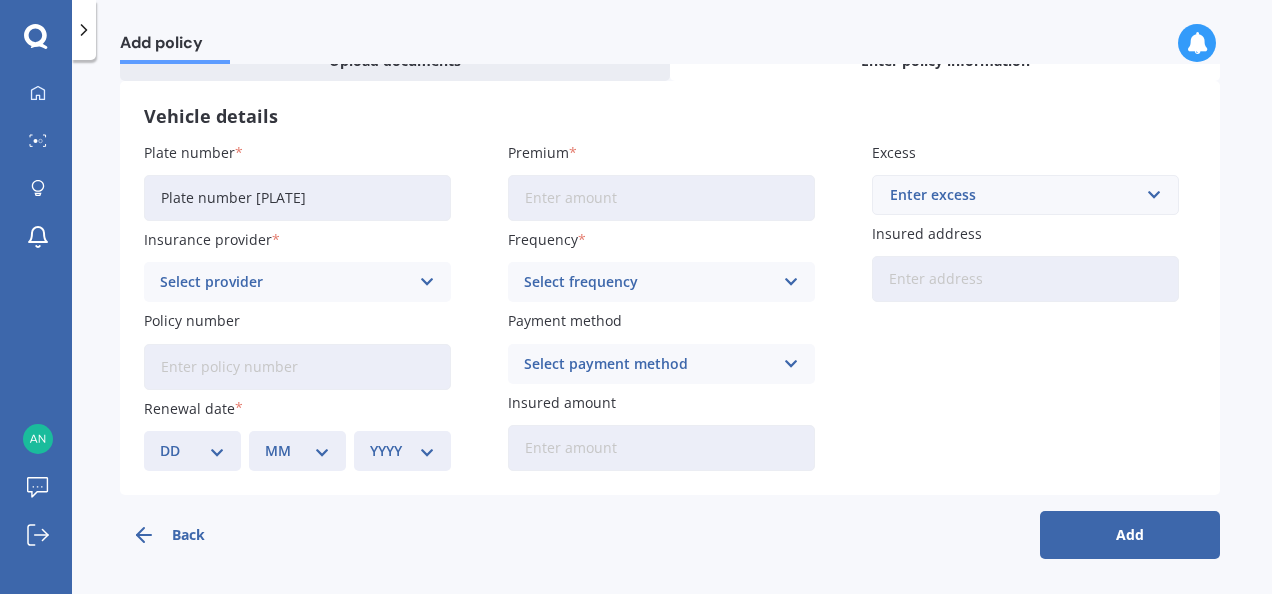 click on "Add" at bounding box center (1130, 535) 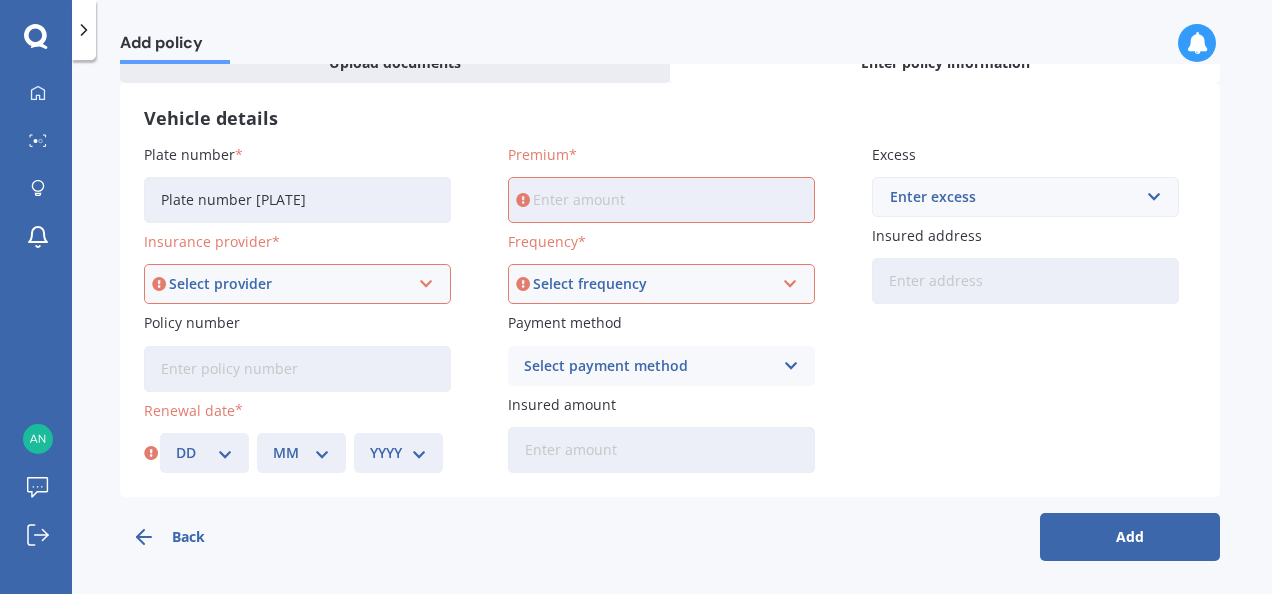 scroll, scrollTop: 124, scrollLeft: 0, axis: vertical 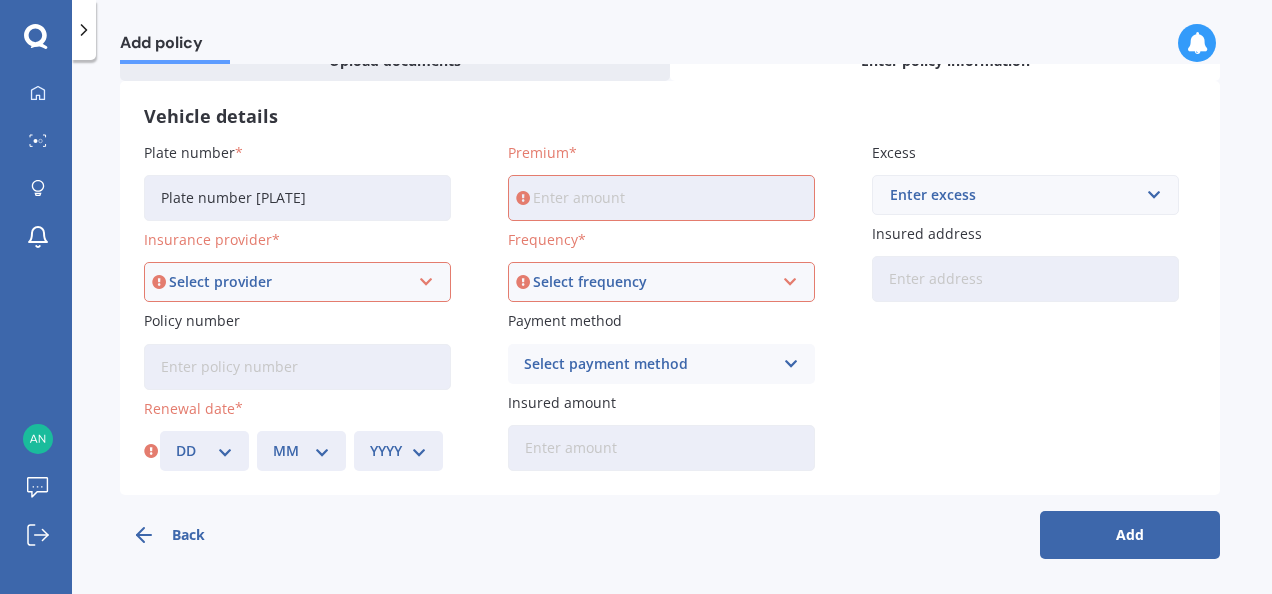 click at bounding box center (426, 282) 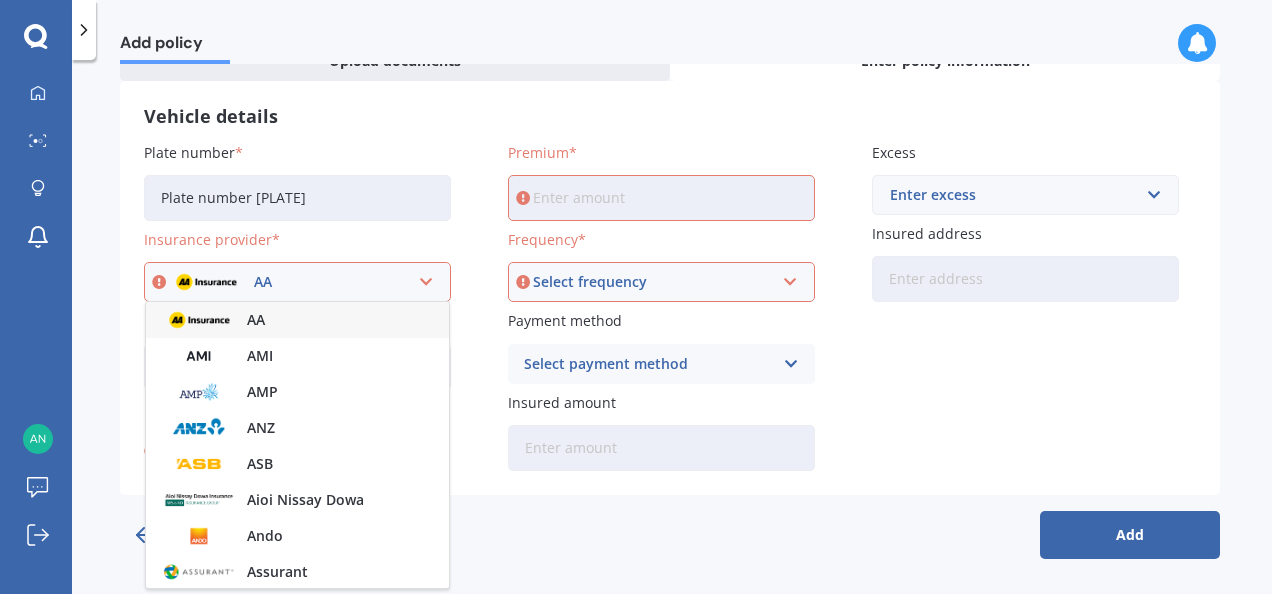 click at bounding box center [426, 282] 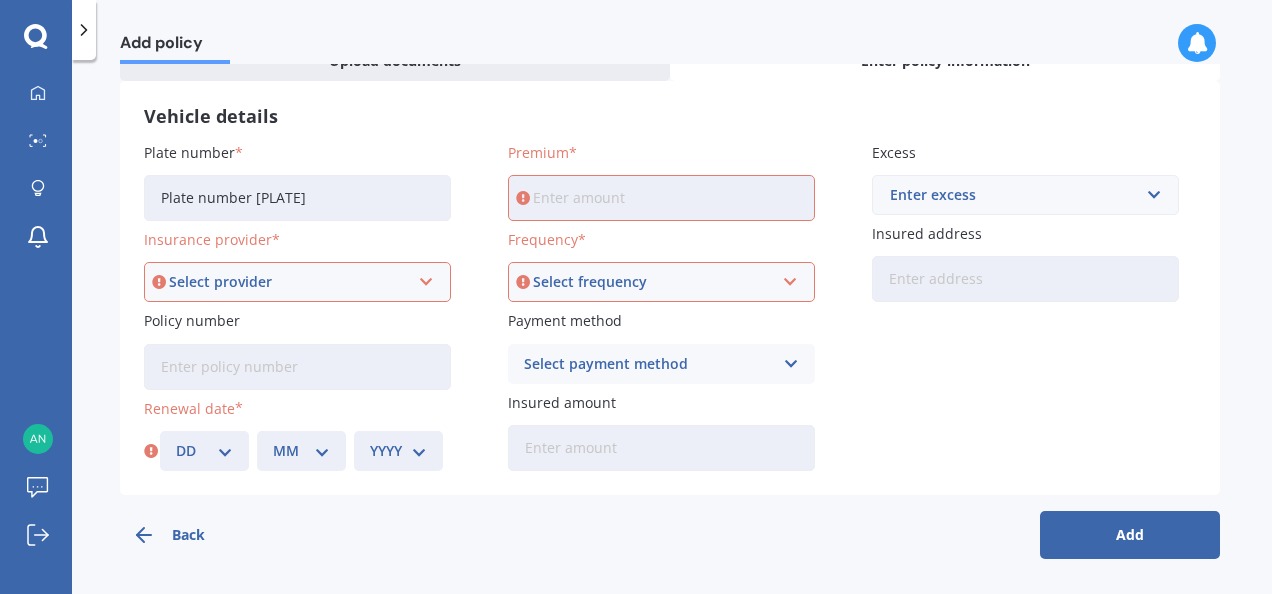 drag, startPoint x: 941, startPoint y: 311, endPoint x: 947, endPoint y: 324, distance: 14.3178215 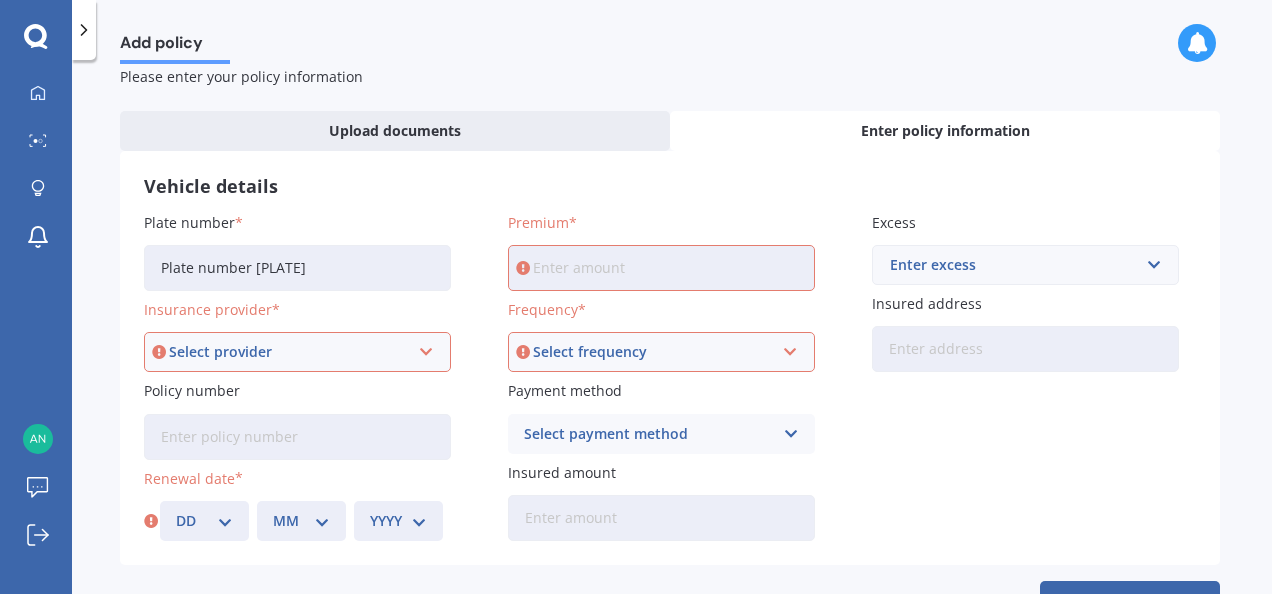 scroll, scrollTop: 0, scrollLeft: 0, axis: both 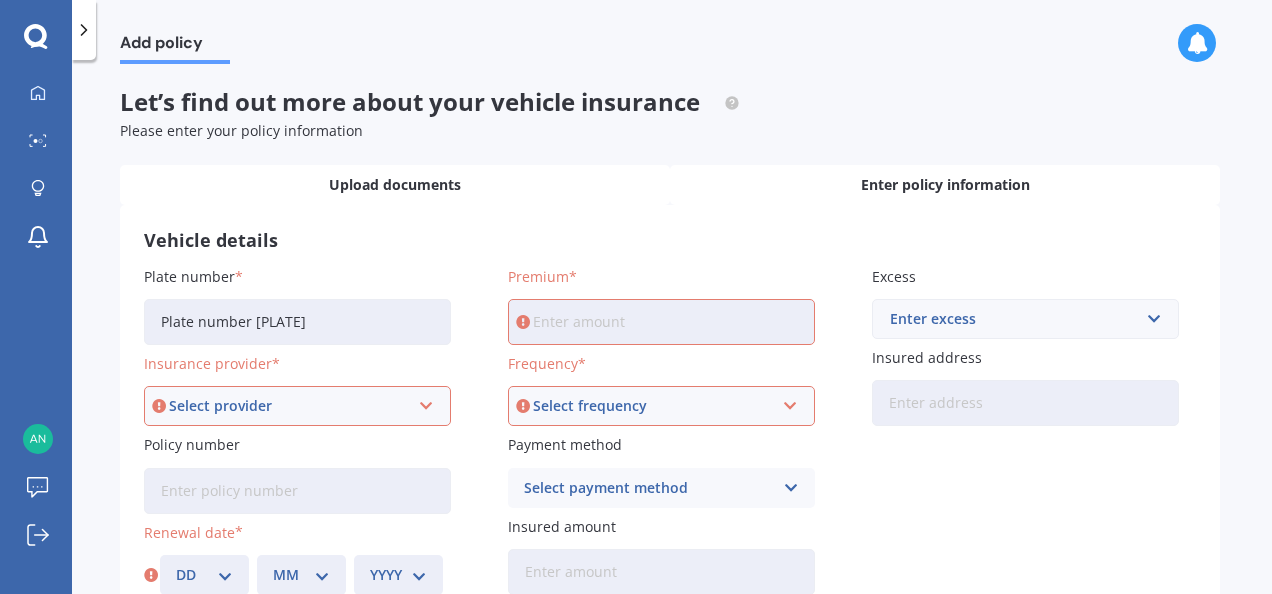 click on "Upload documents" at bounding box center [395, 185] 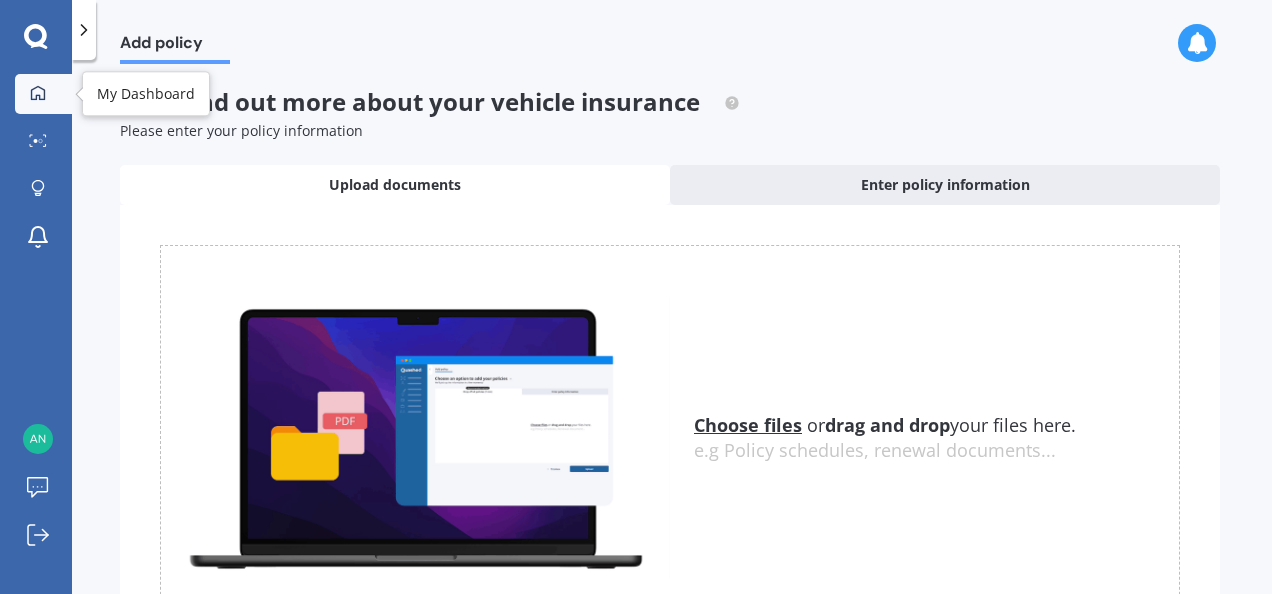 click at bounding box center (38, 94) 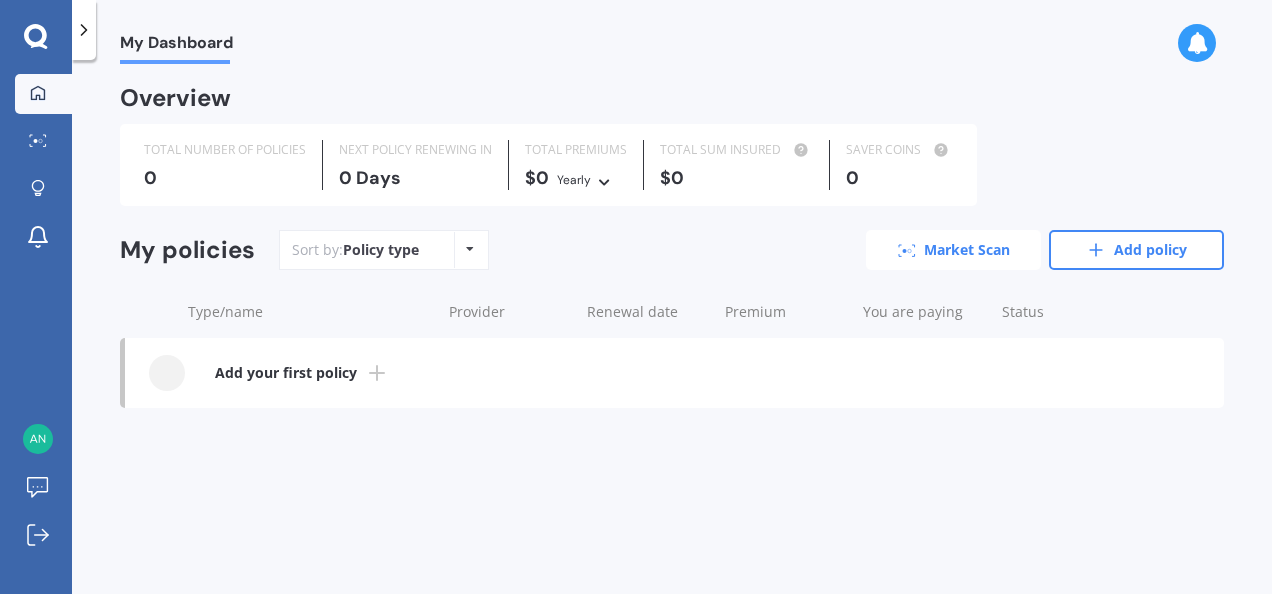 click on "Market Scan" at bounding box center [953, 250] 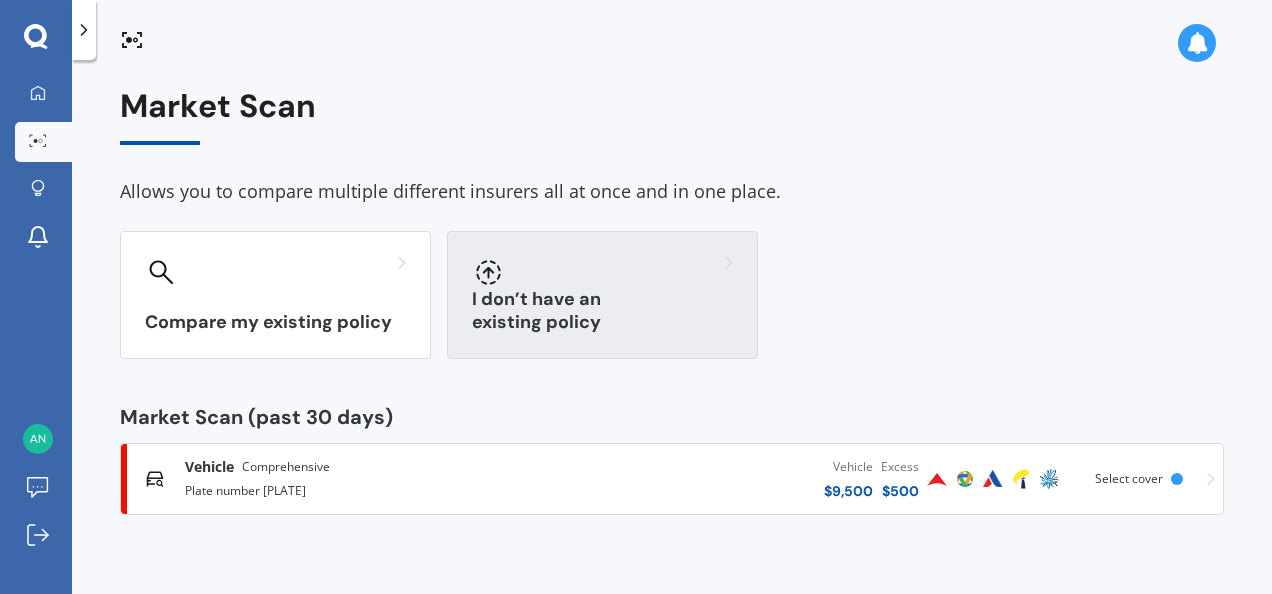 click on "I don’t have an existing policy" at bounding box center (602, 295) 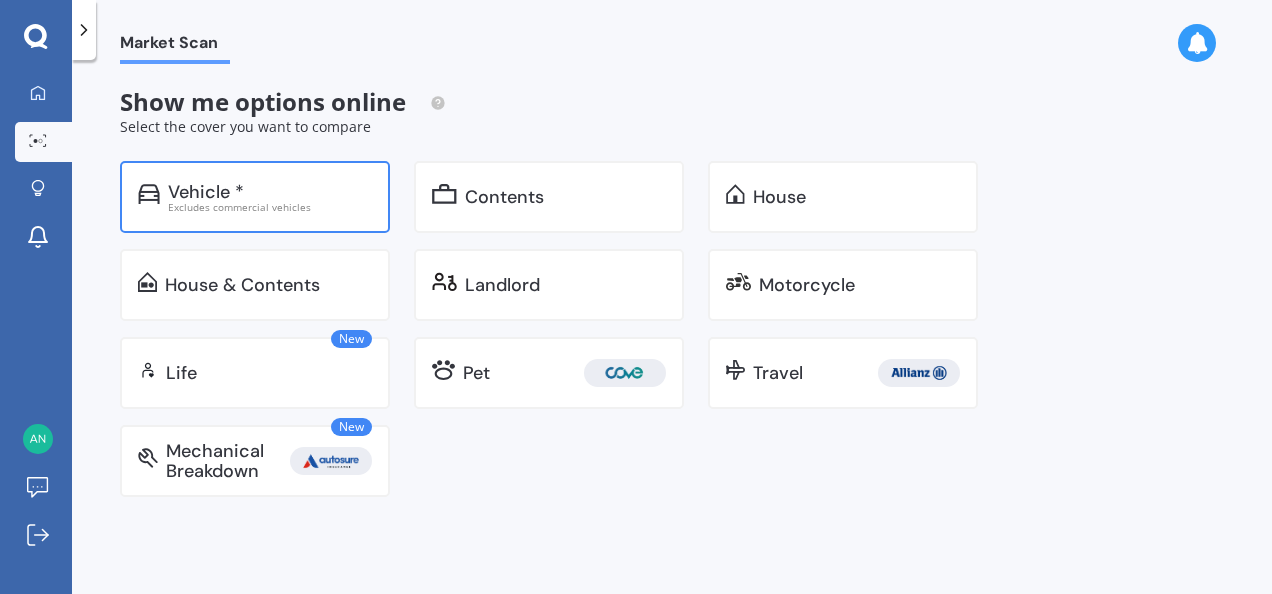 click on "Vehicle *" at bounding box center (270, 192) 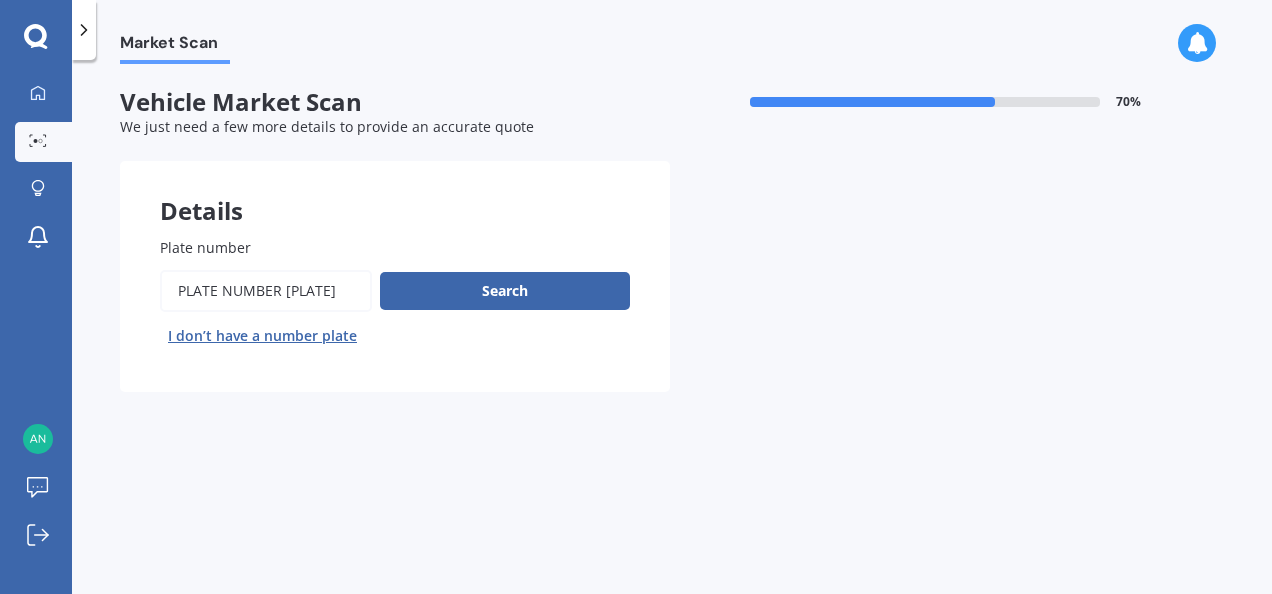 click on "Plate number" at bounding box center [266, 291] 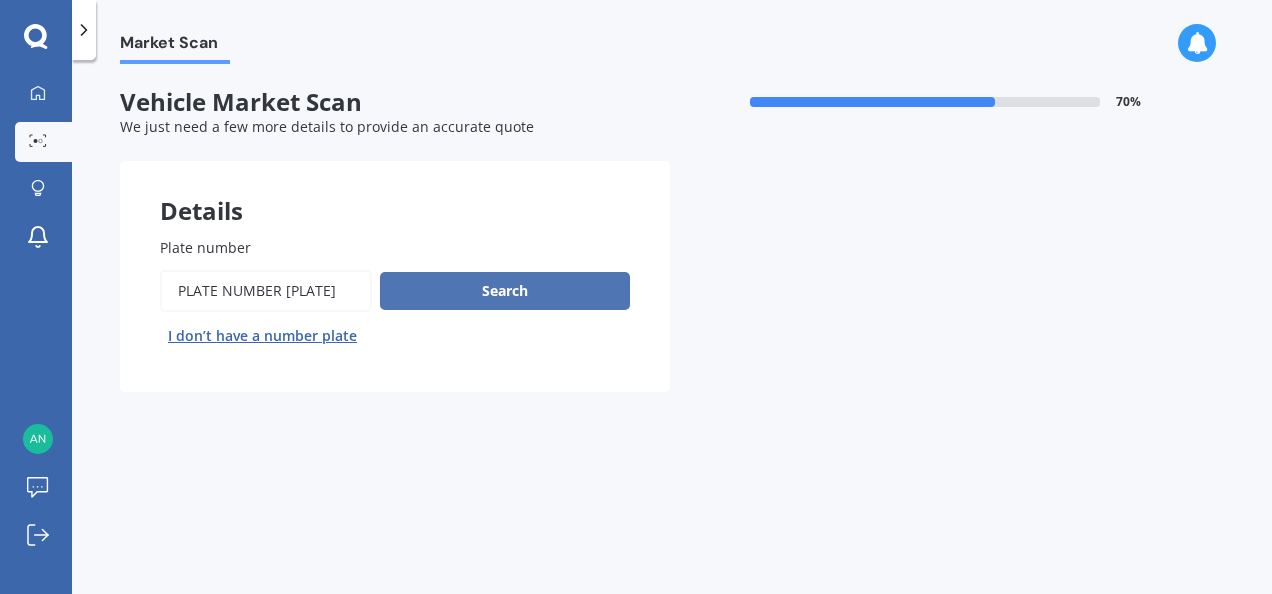 click on "Search" at bounding box center [505, 291] 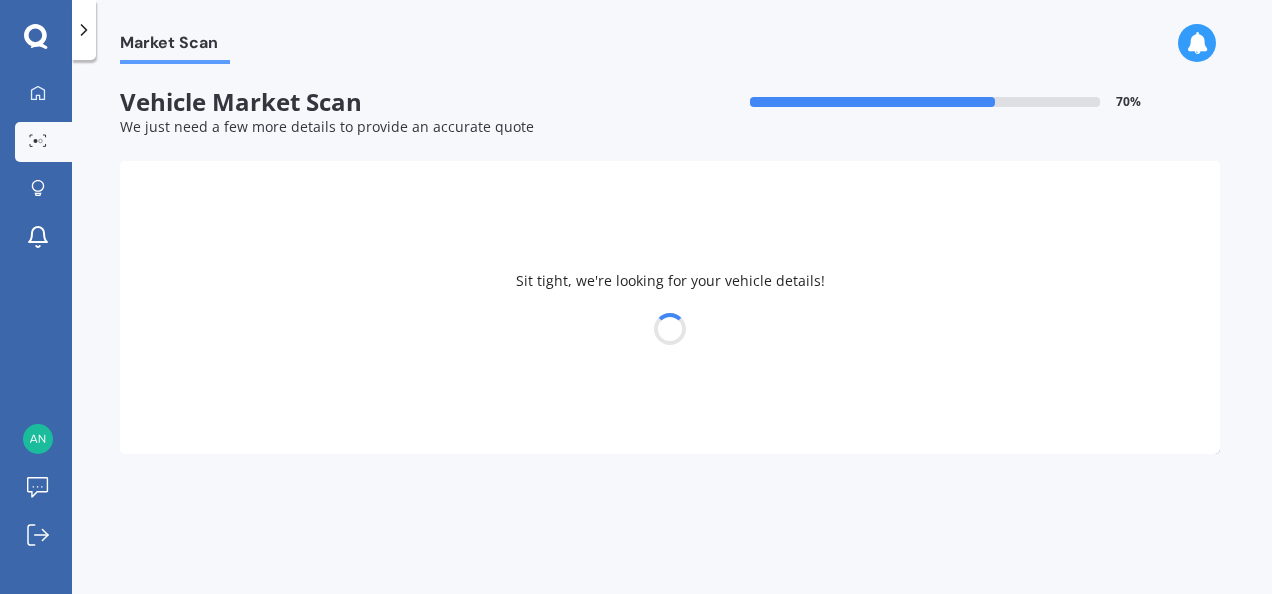 select on "MAZDA" 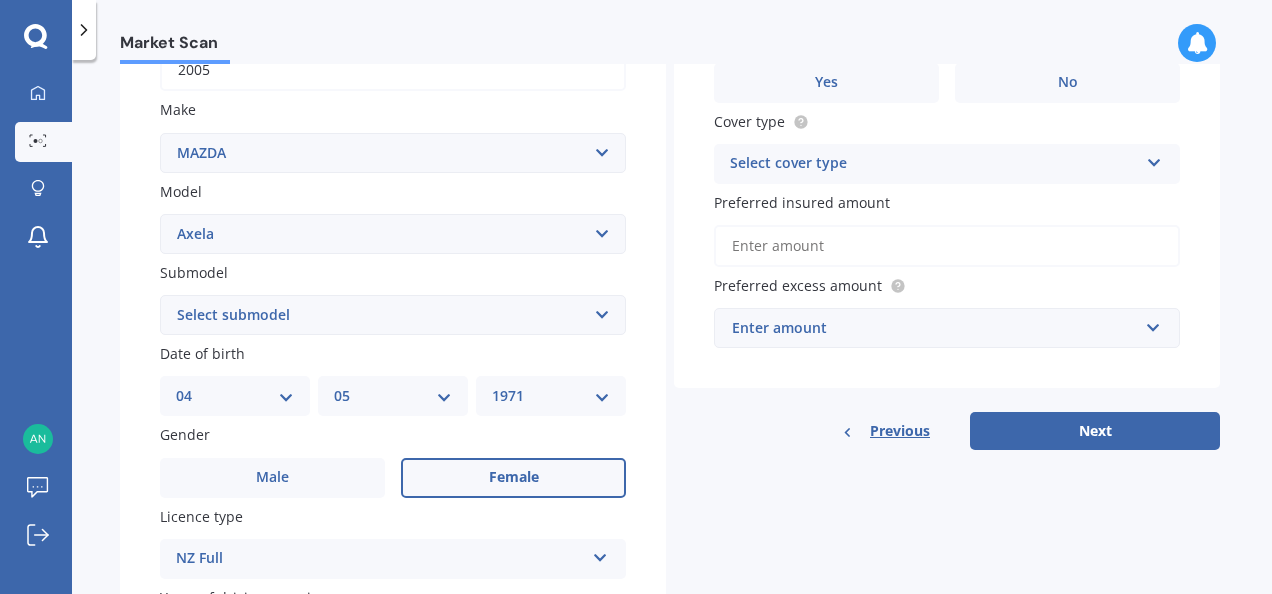 scroll, scrollTop: 400, scrollLeft: 0, axis: vertical 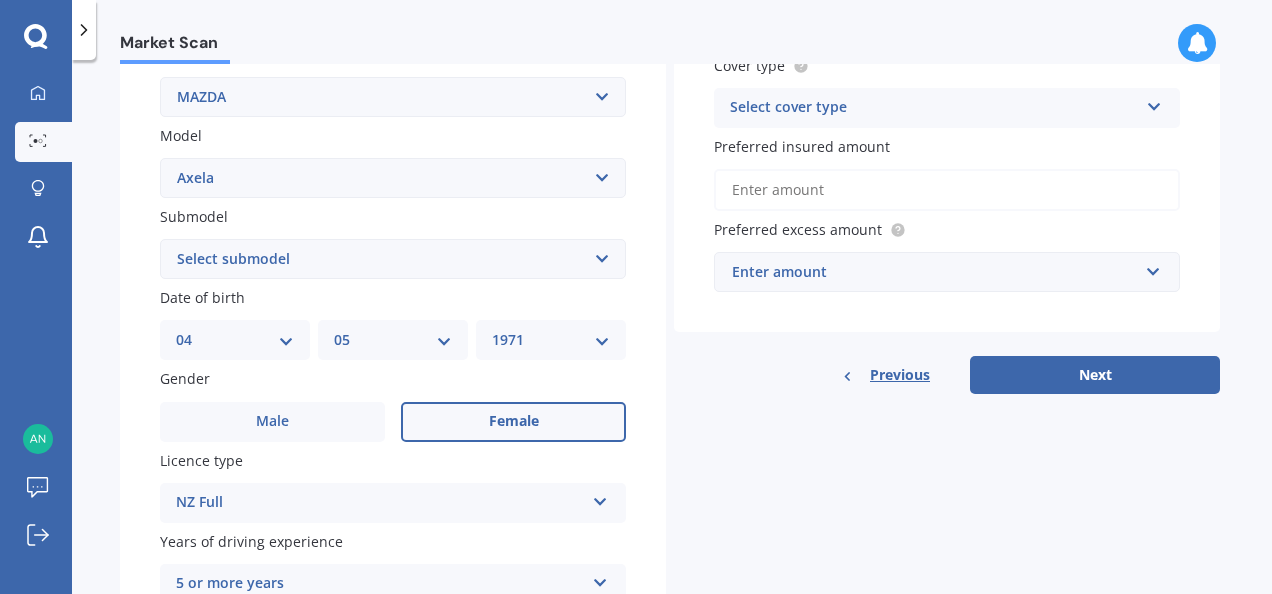 click on "Select submodel (All other) 2.3 Sporthatch 2.3 turbo Hatchback Hatchback turbo diesel Hybrid SP23 Sporthatch diesel" at bounding box center [393, 259] 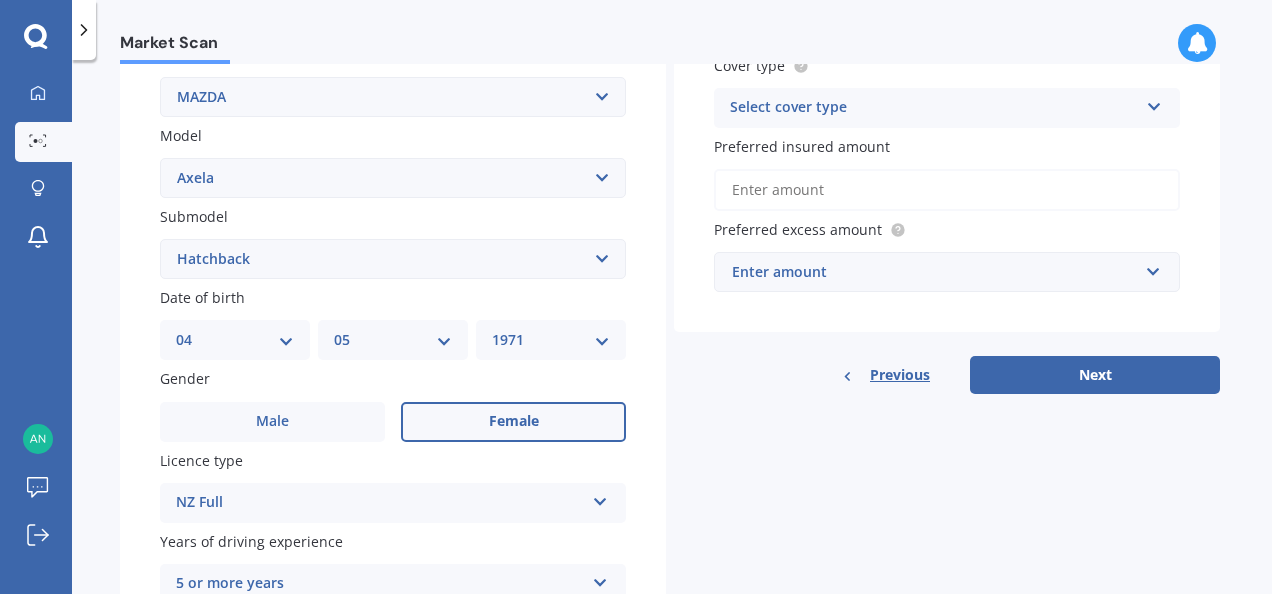 click on "Select submodel (All other) 2.3 Sporthatch 2.3 turbo Hatchback Hatchback turbo diesel Hybrid SP23 Sporthatch diesel" at bounding box center [393, 259] 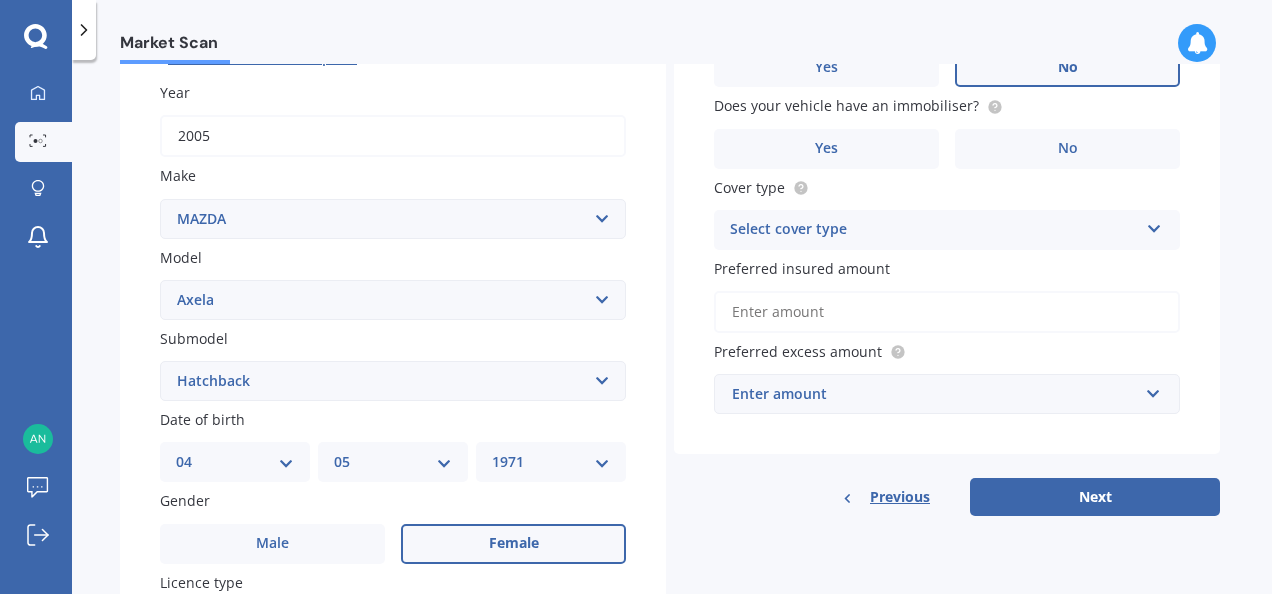 scroll, scrollTop: 400, scrollLeft: 0, axis: vertical 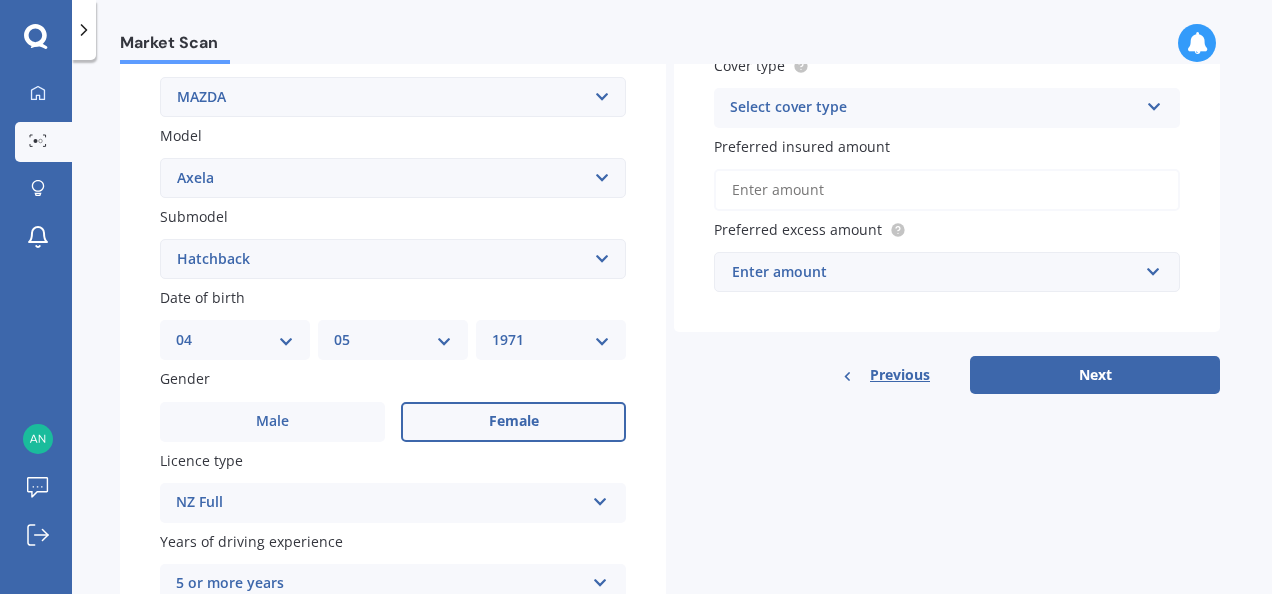 click on "DD 01 02 03 04 05 06 07 08 09 10 11 12 13 14 15 16 17 18 19 20 21 22 23 24 25 26 27 28 29 30 31" at bounding box center (235, 340) 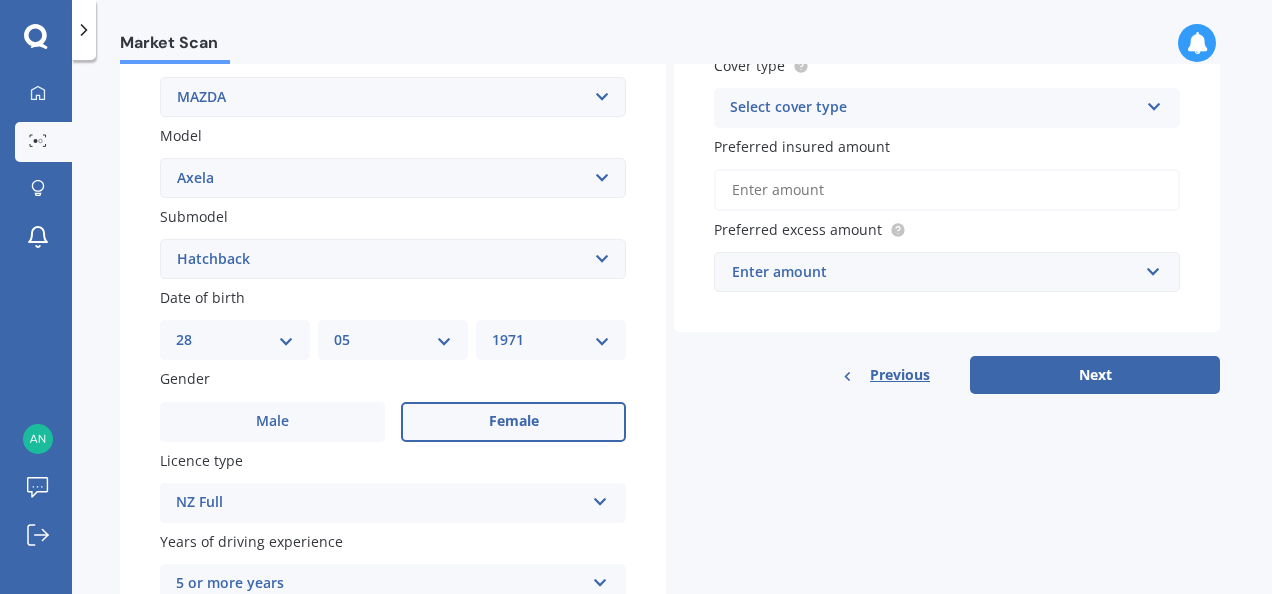click on "DD 01 02 03 04 05 06 07 08 09 10 11 12 13 14 15 16 17 18 19 20 21 22 23 24 25 26 27 28 29 30 31" at bounding box center (235, 340) 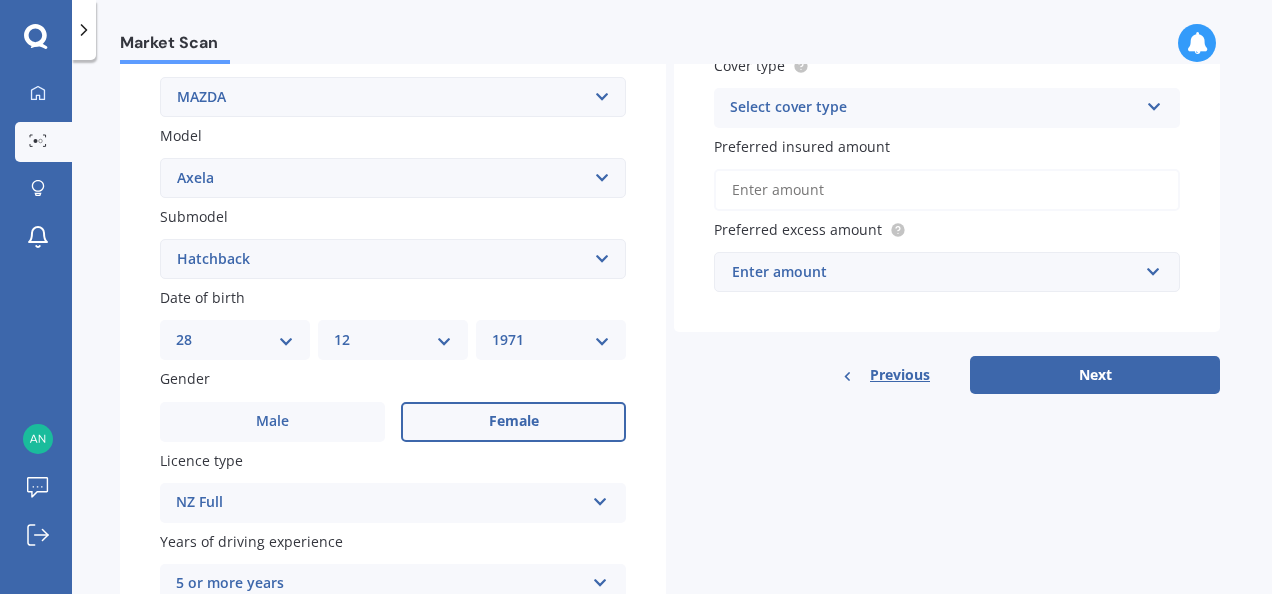 click on "MM 01 02 03 04 05 06 07 08 09 10 11 12" at bounding box center (393, 340) 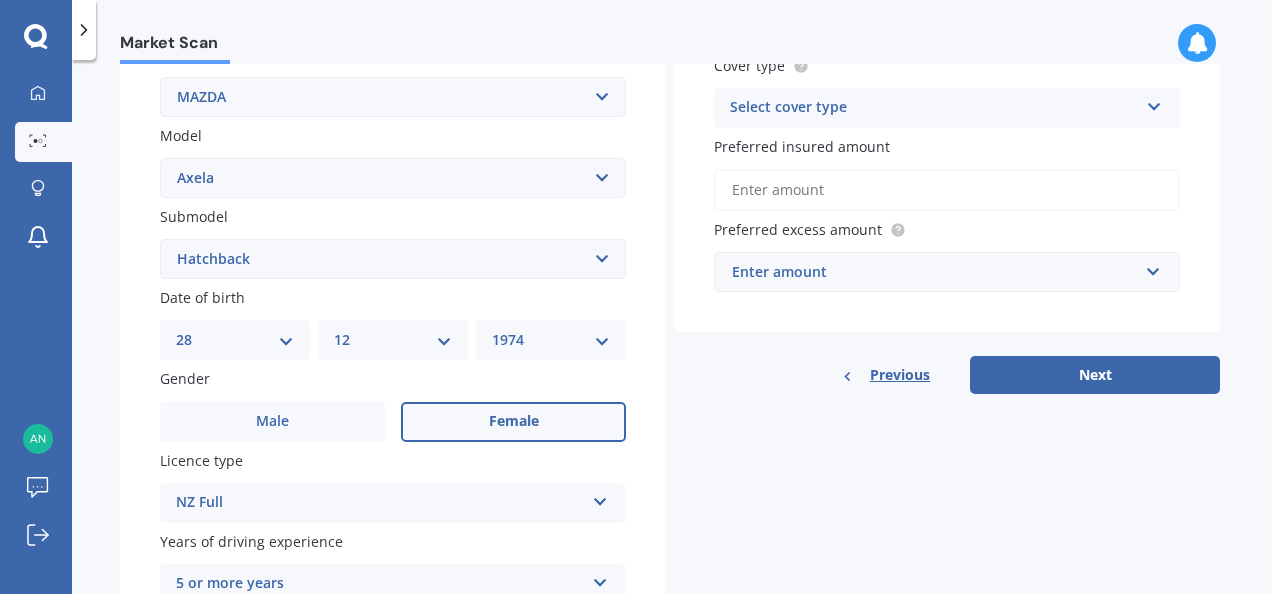 click on "YYYY 2025 2024 2023 2022 2021 2020 2019 2018 2017 2016 2015 2014 2013 2012 2011 2010 2009 2008 2007 2006 2005 2004 2003 2002 2001 2000 1999 1998 1997 1996 1995 1994 1993 1992 1991 1990 1989 1988 1987 1986 1985 1984 1983 1982 1981 1980 1979 1978 1977 1976 1975 1974 1973 1972 1971 1970 1969 1968 1967 1966 1965 1964 1963 1962 1961 1960 1959 1958 1957 1956 1955 1954 1953 1952 1951 1950 1949 1948 1947 1946 1945 1944 1943 1942 1941 1940 1939 1938 1937 1936 1935 1934 1933 1932 1931 1930 1929 1928 1927 1926" at bounding box center (551, 340) 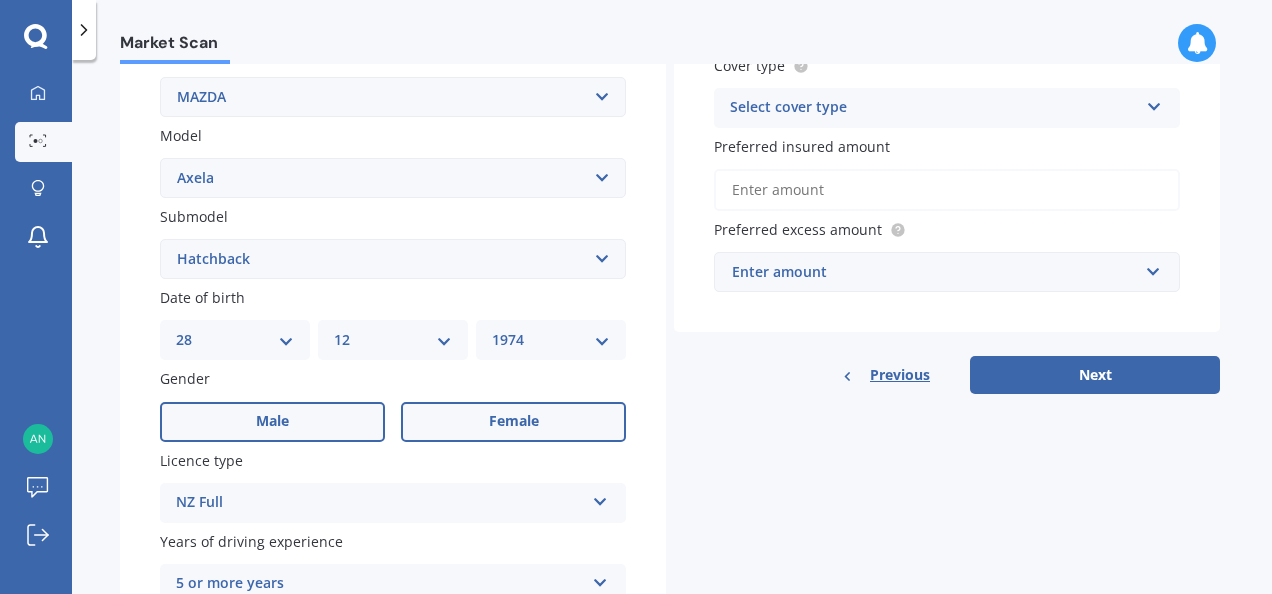 click on "Male" at bounding box center (272, 421) 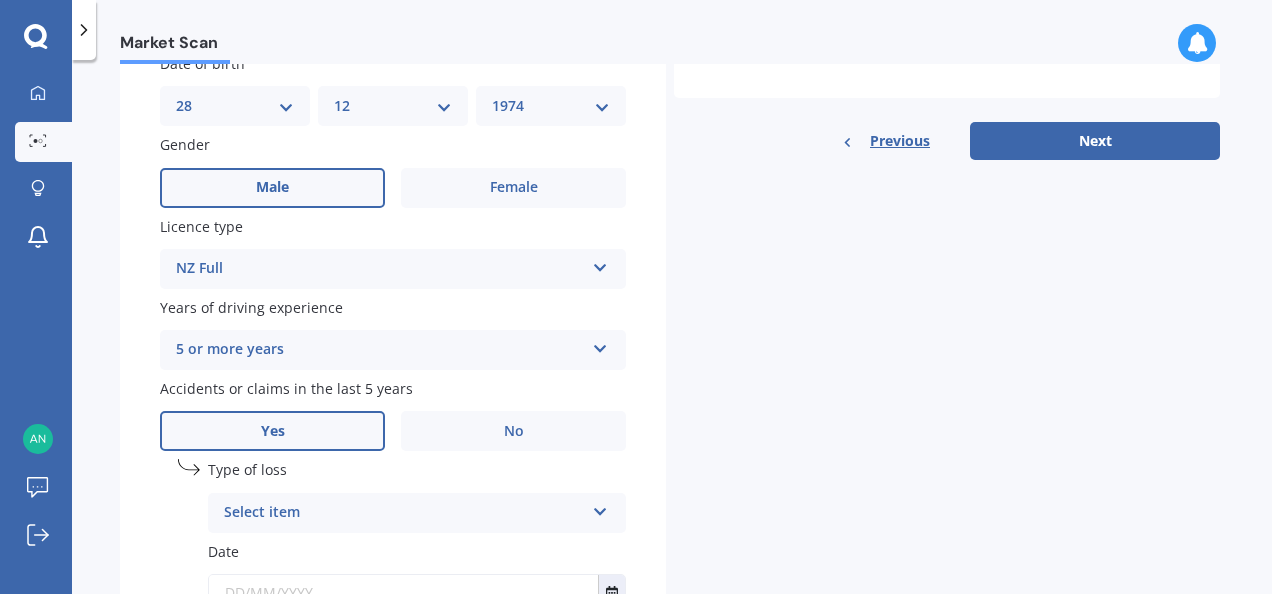 scroll, scrollTop: 700, scrollLeft: 0, axis: vertical 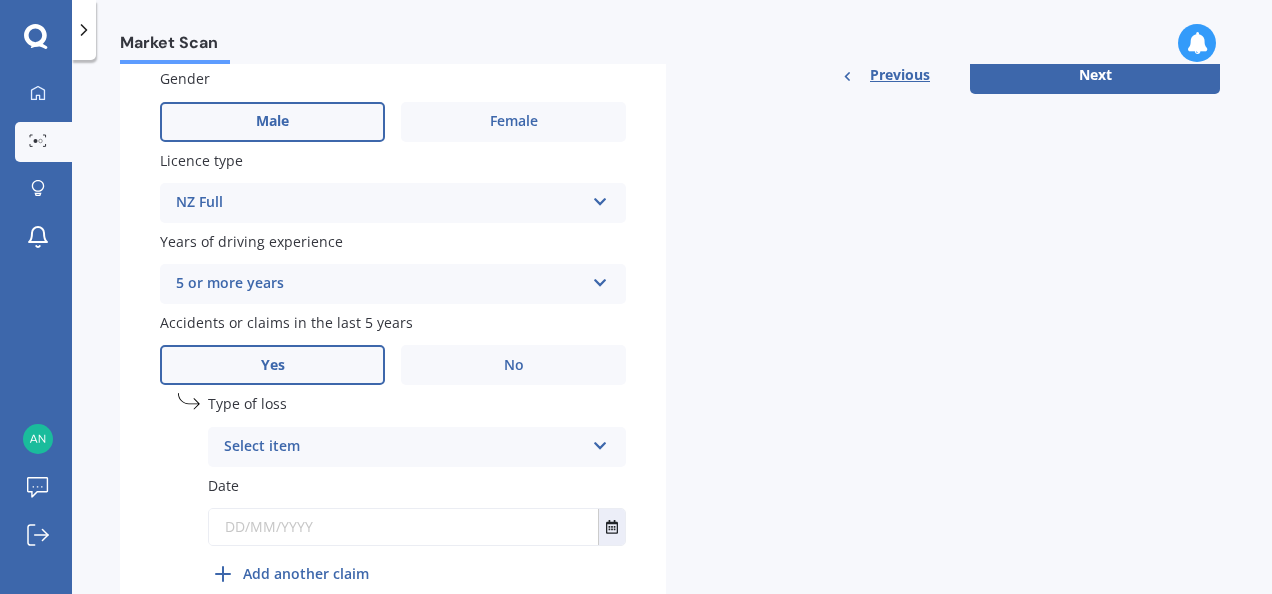 click at bounding box center (600, 279) 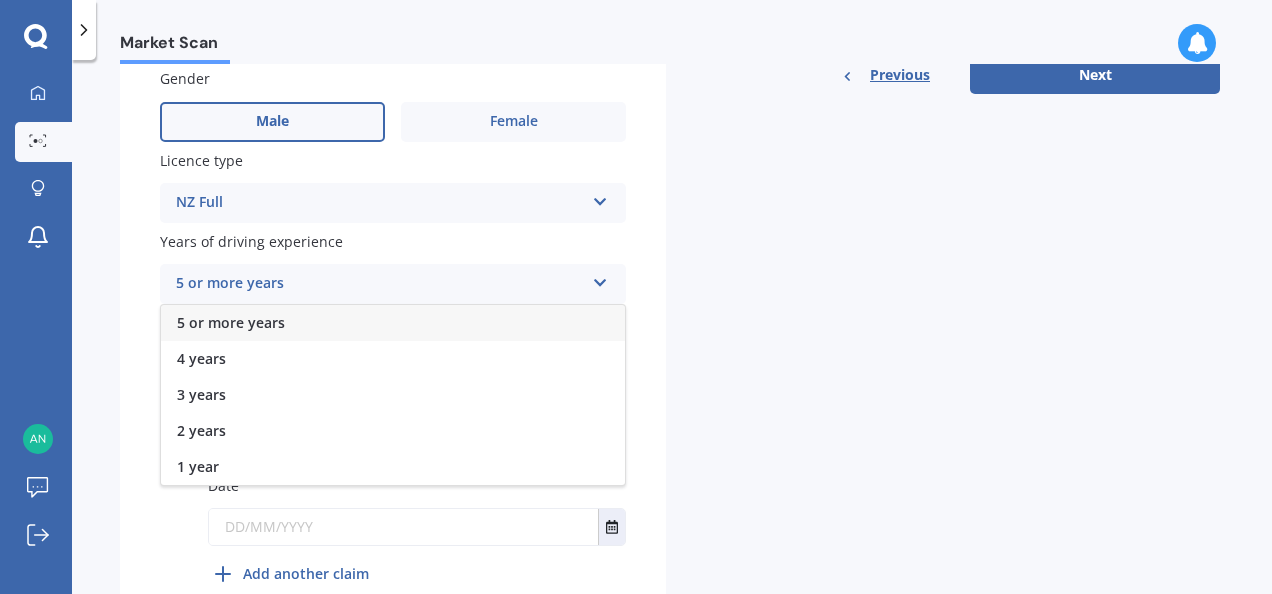 click at bounding box center [600, 279] 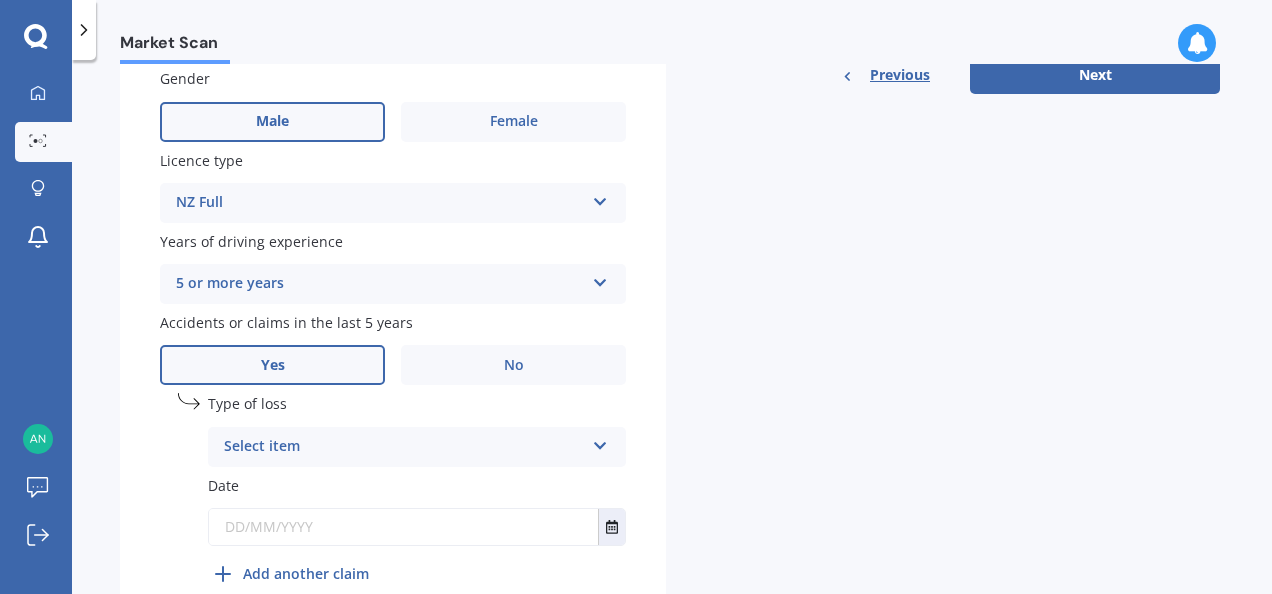 click on "No" at bounding box center [513, 365] 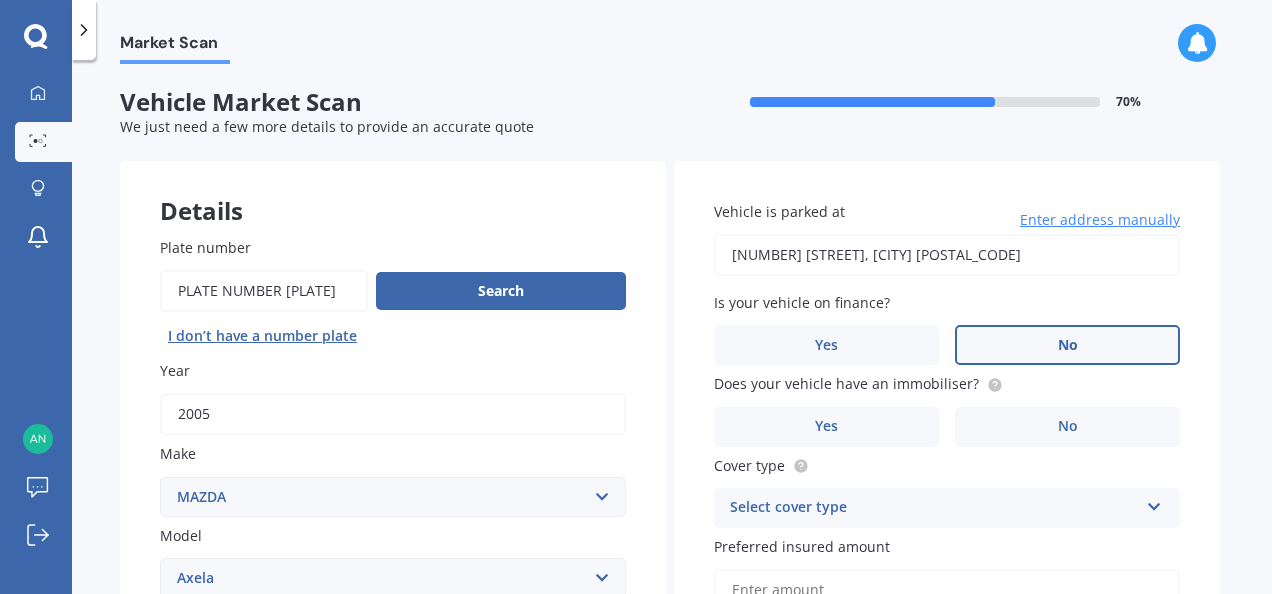 scroll, scrollTop: 100, scrollLeft: 0, axis: vertical 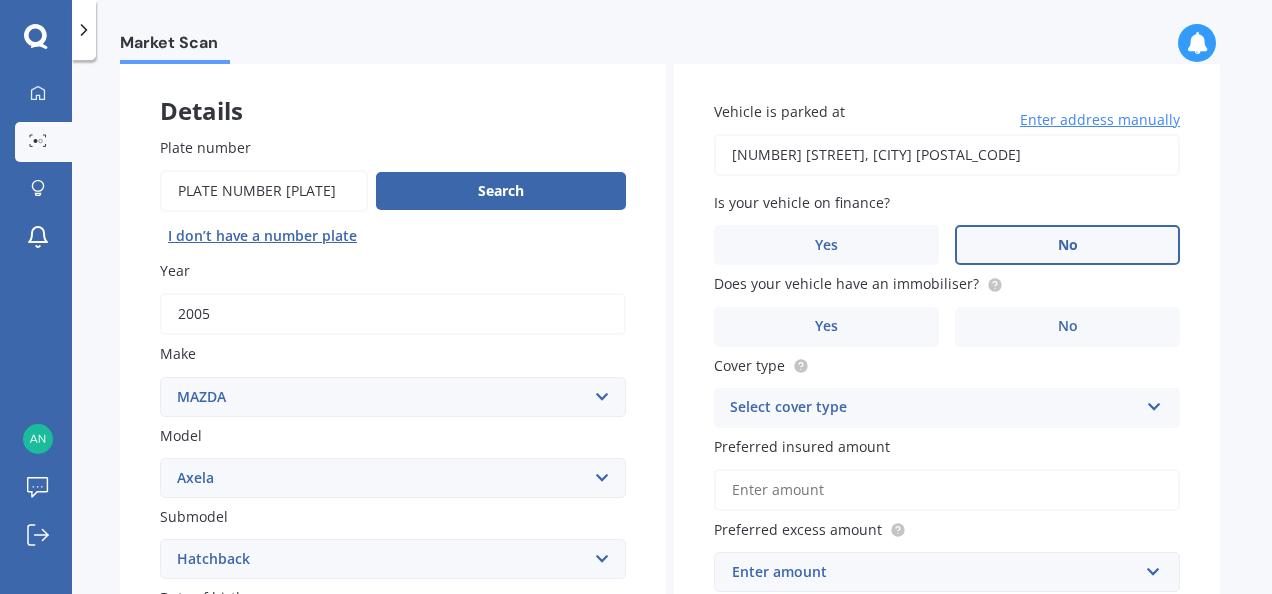 click on "No" at bounding box center (1067, 245) 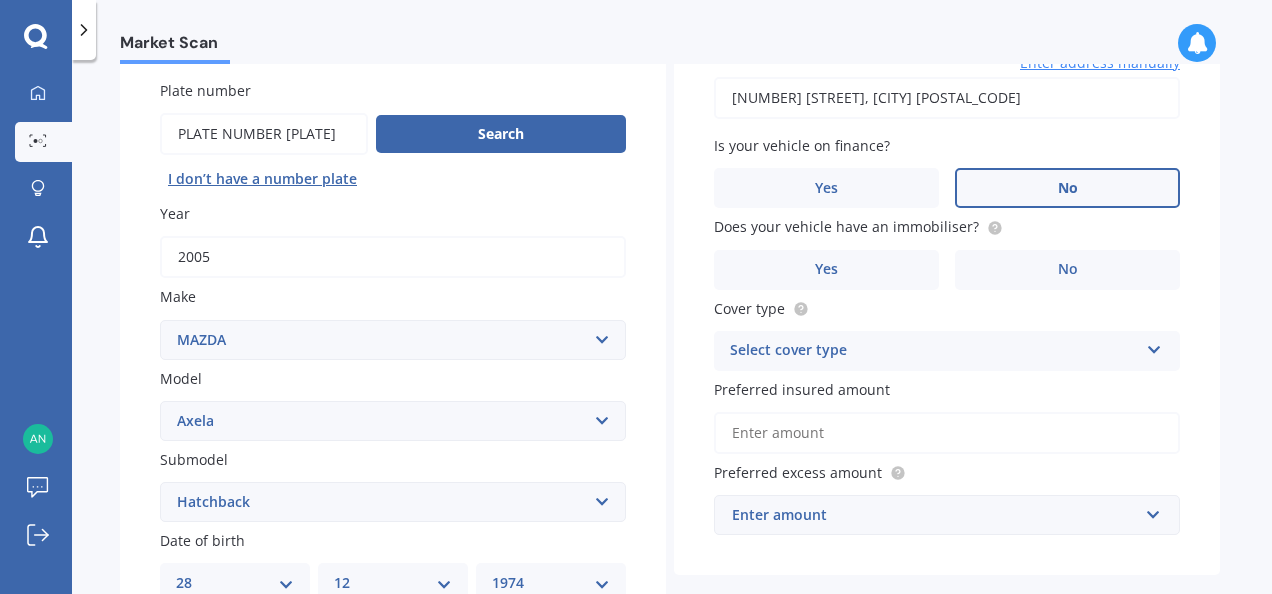 scroll, scrollTop: 200, scrollLeft: 0, axis: vertical 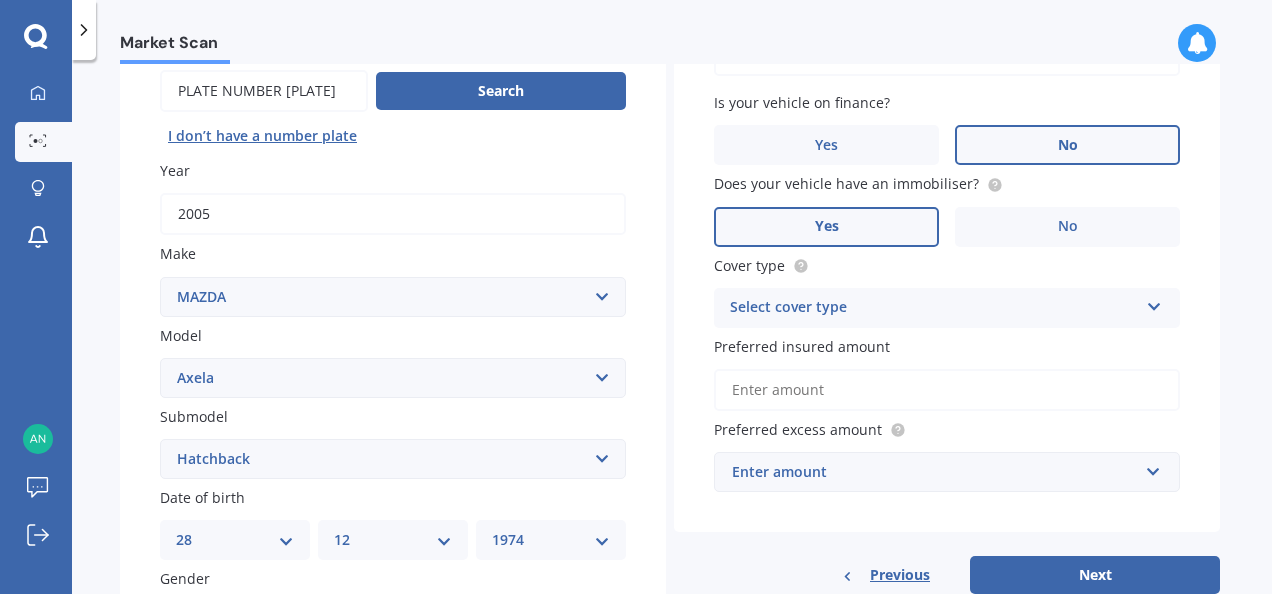 click on "Yes" at bounding box center [826, 227] 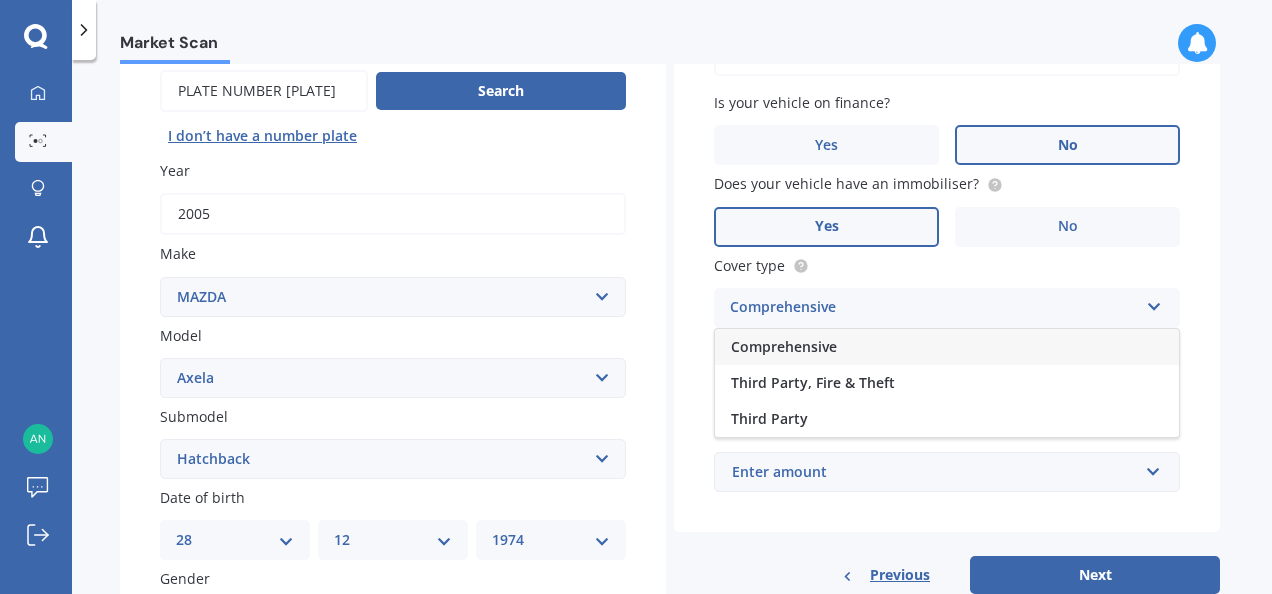 click on "Comprehensive" at bounding box center [947, 347] 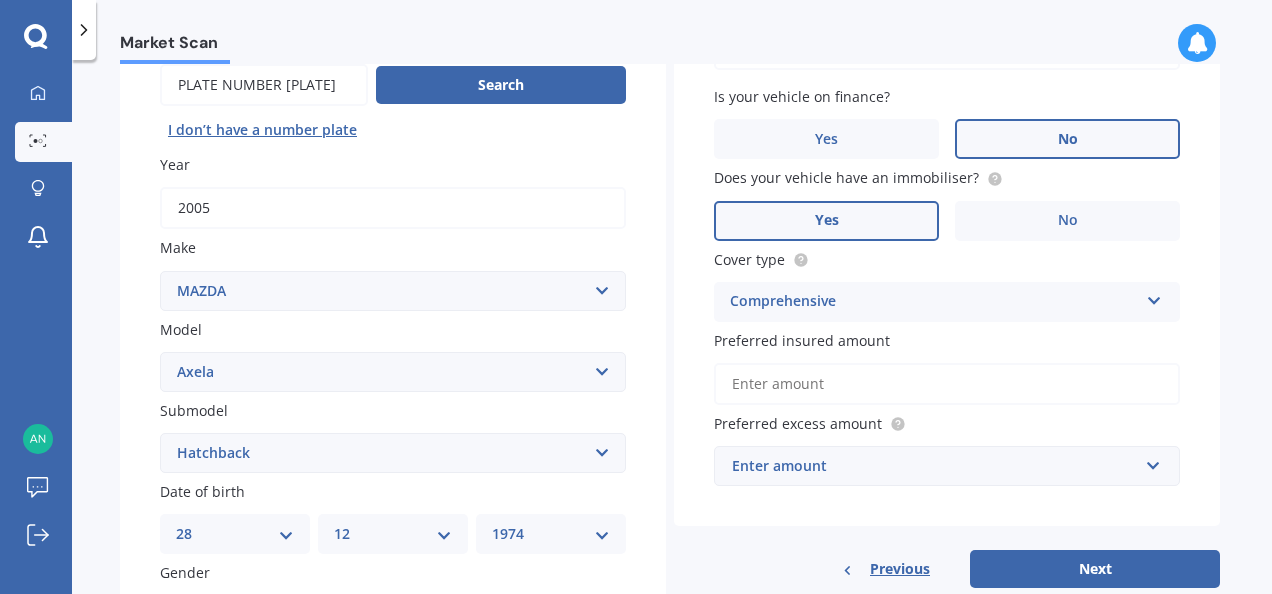 scroll, scrollTop: 200, scrollLeft: 0, axis: vertical 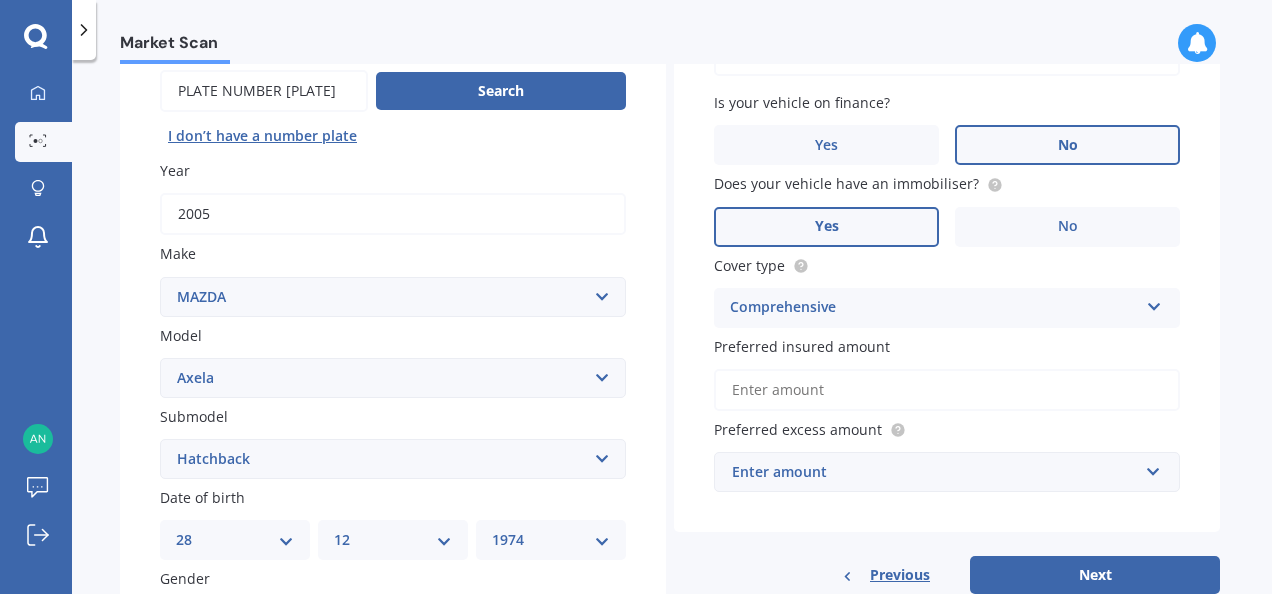 click on "Preferred insured amount" at bounding box center [947, 390] 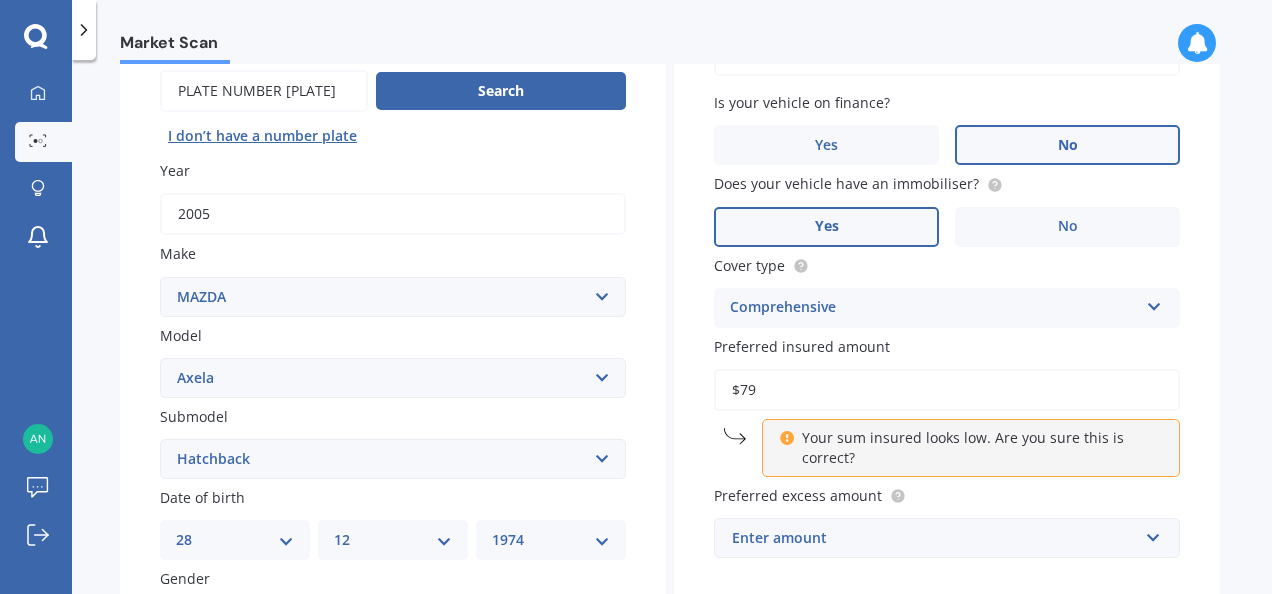 type on "$7" 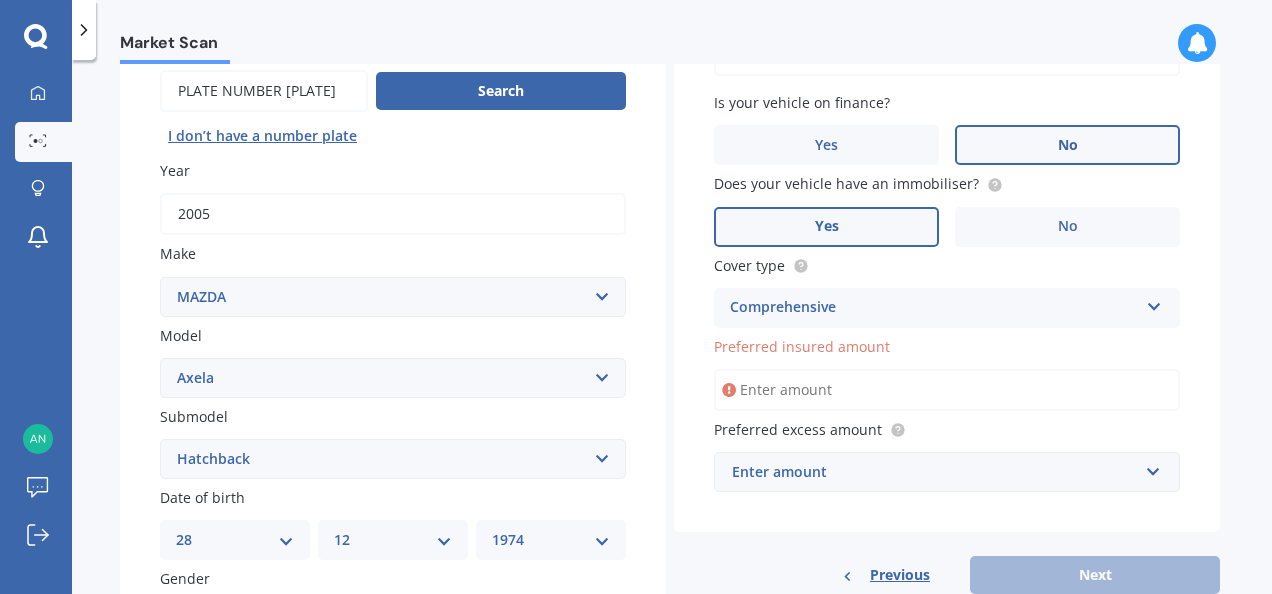 click on "Preferred excess amount" at bounding box center [943, 429] 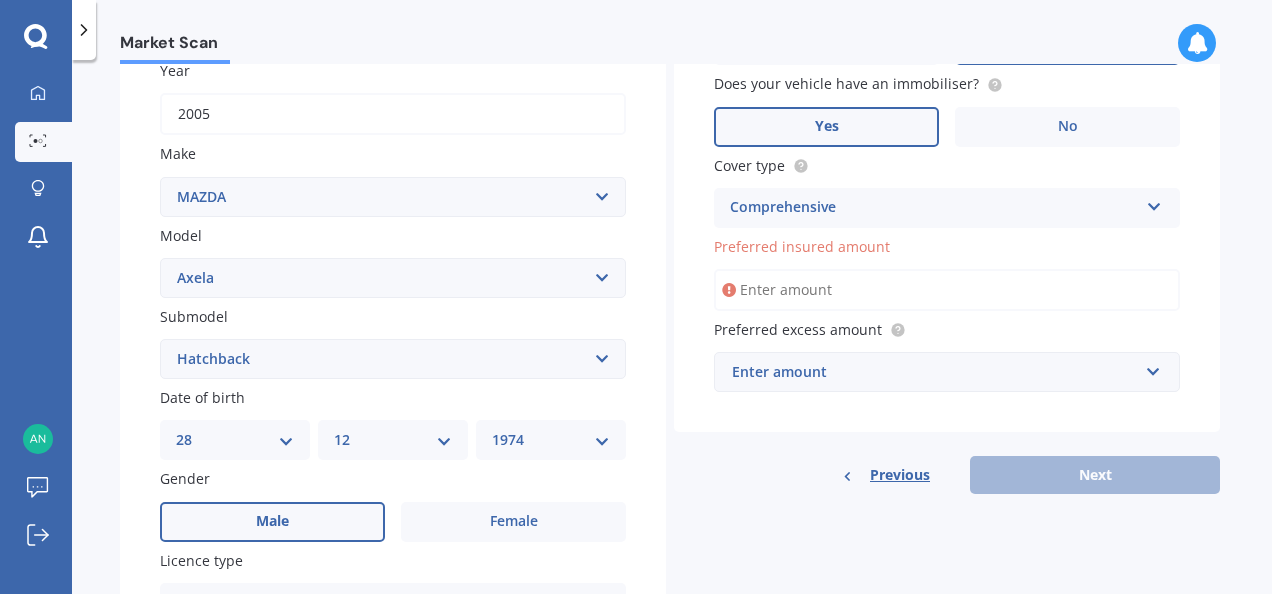 click on "Previous Next" at bounding box center (947, 475) 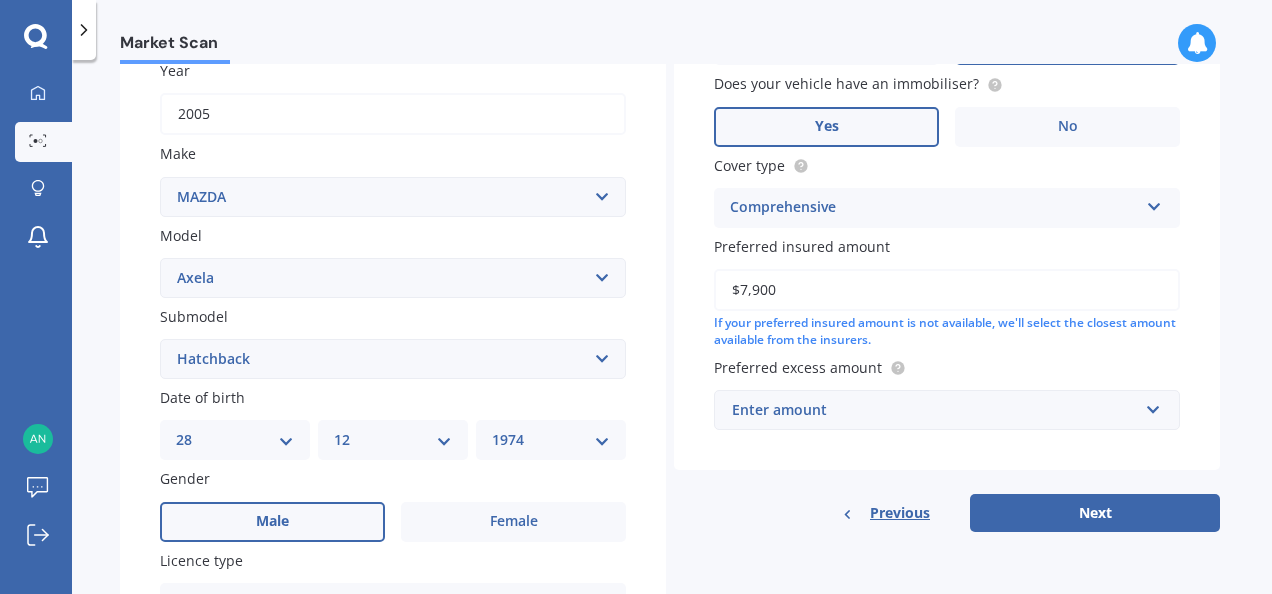 type on "$7,900" 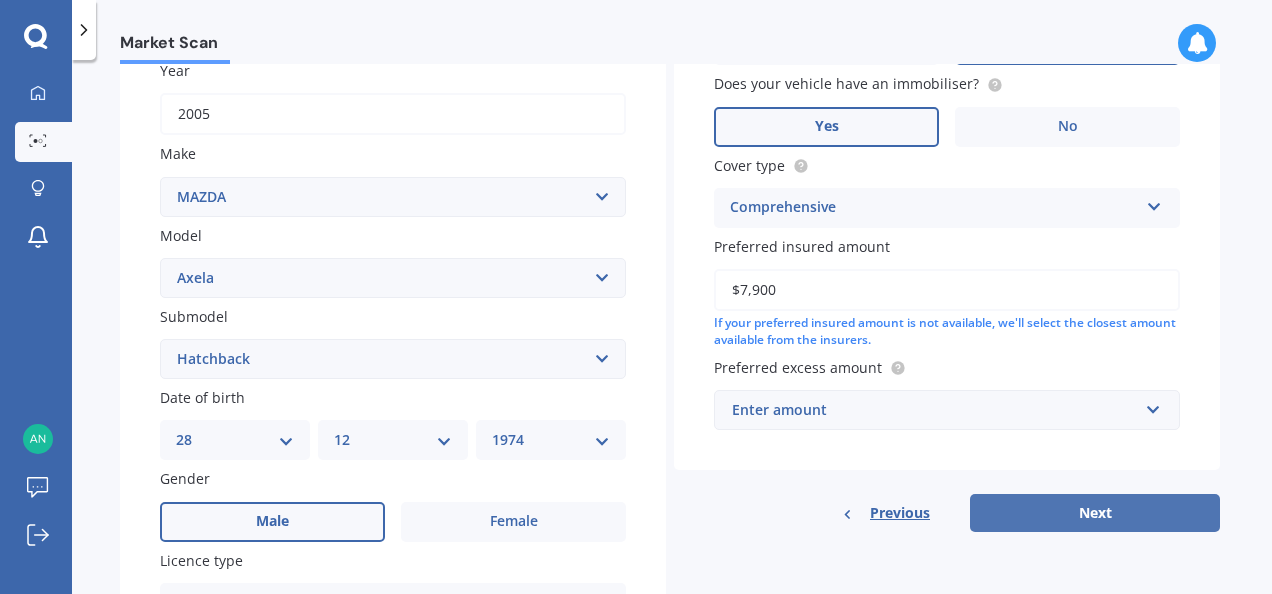 click on "Next" at bounding box center [1095, 513] 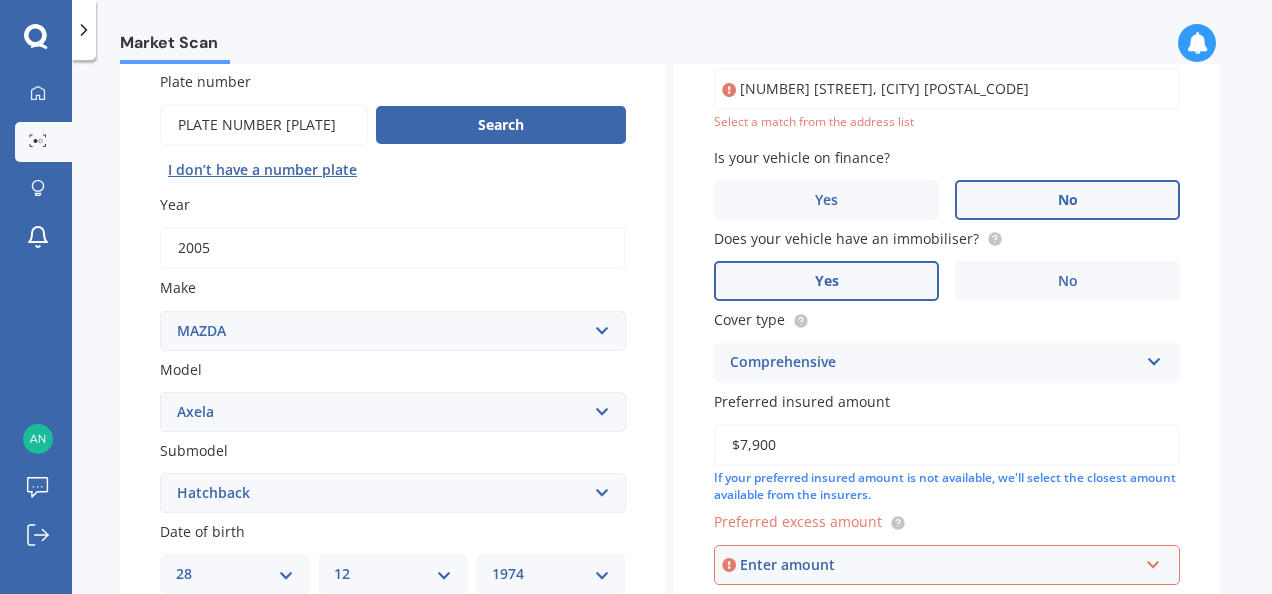 scroll, scrollTop: 136, scrollLeft: 0, axis: vertical 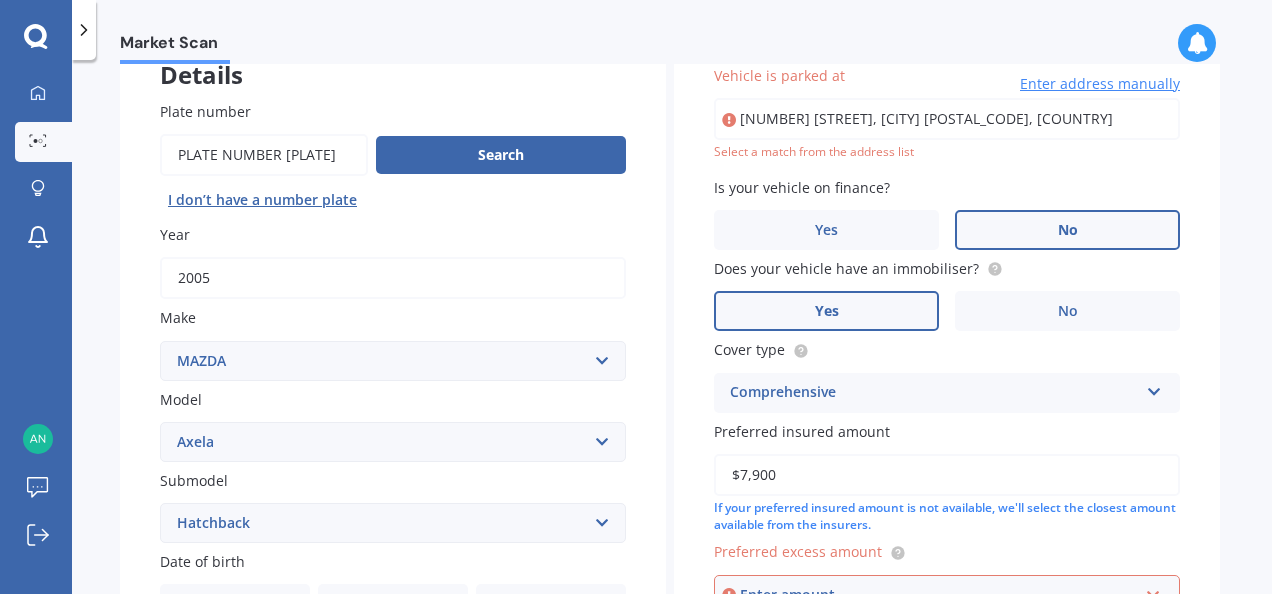 type on "[NUMBER] [STREET], [CITY] [POSTAL_CODE]" 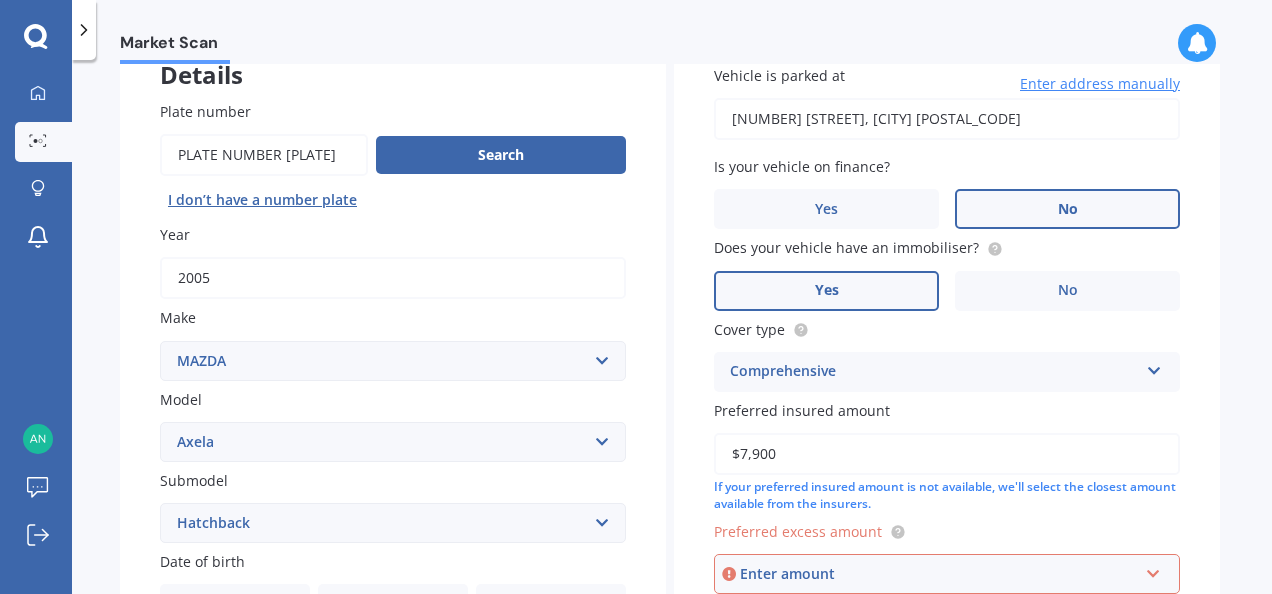 scroll, scrollTop: 1, scrollLeft: 0, axis: vertical 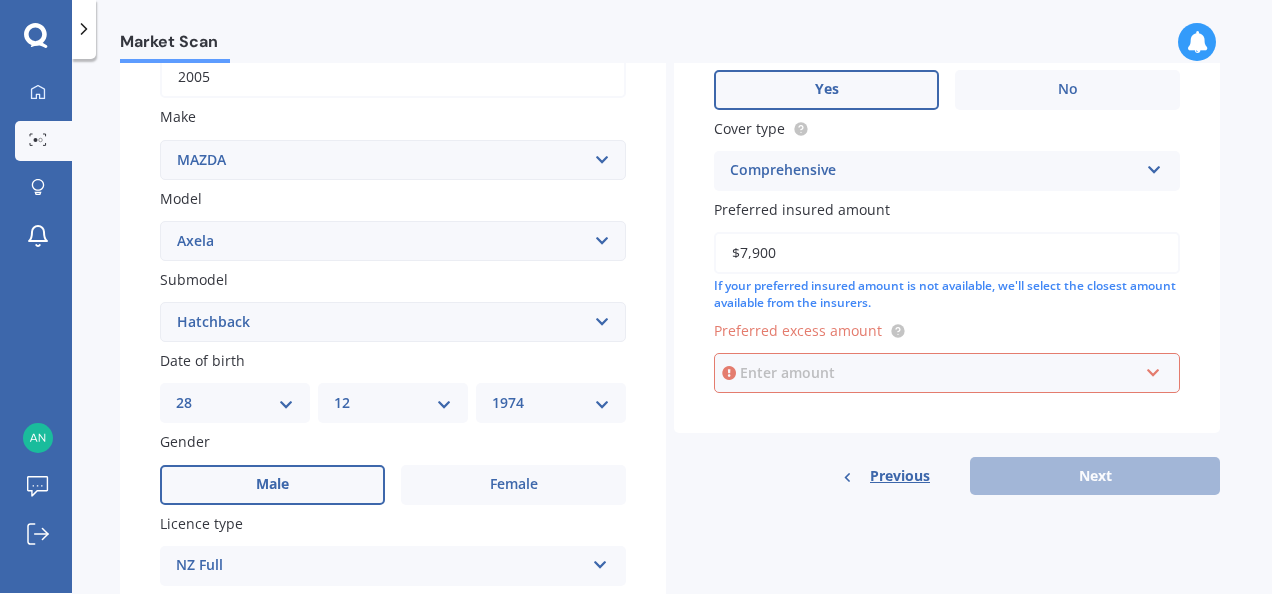 click at bounding box center (940, 373) 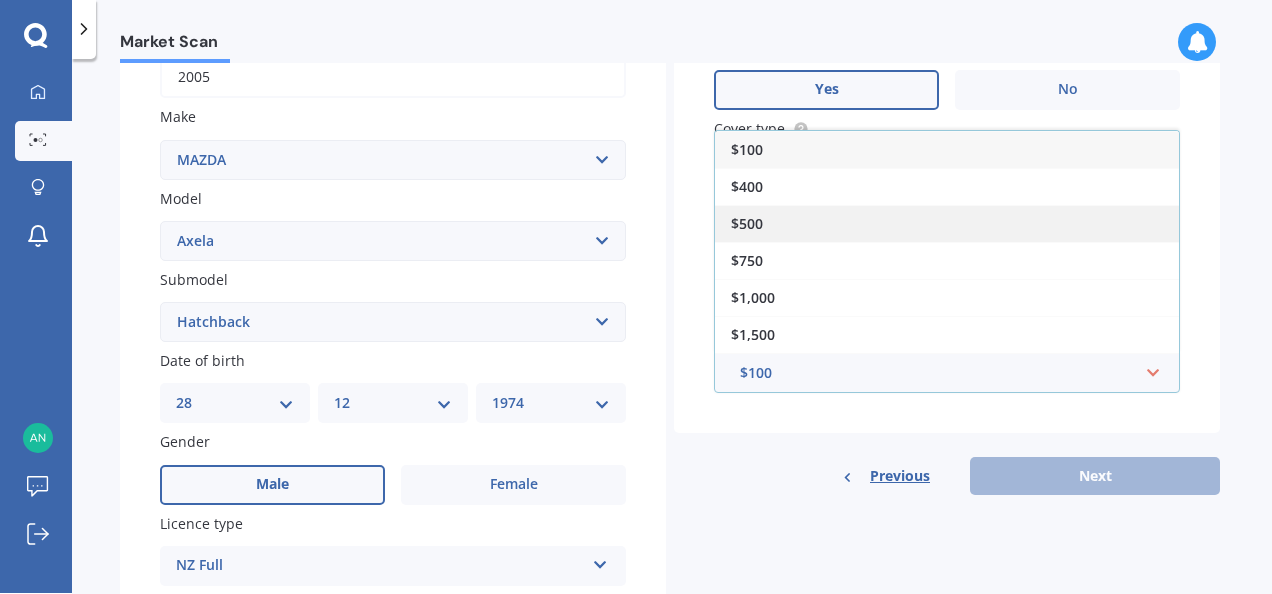 click on "$500" at bounding box center [947, 223] 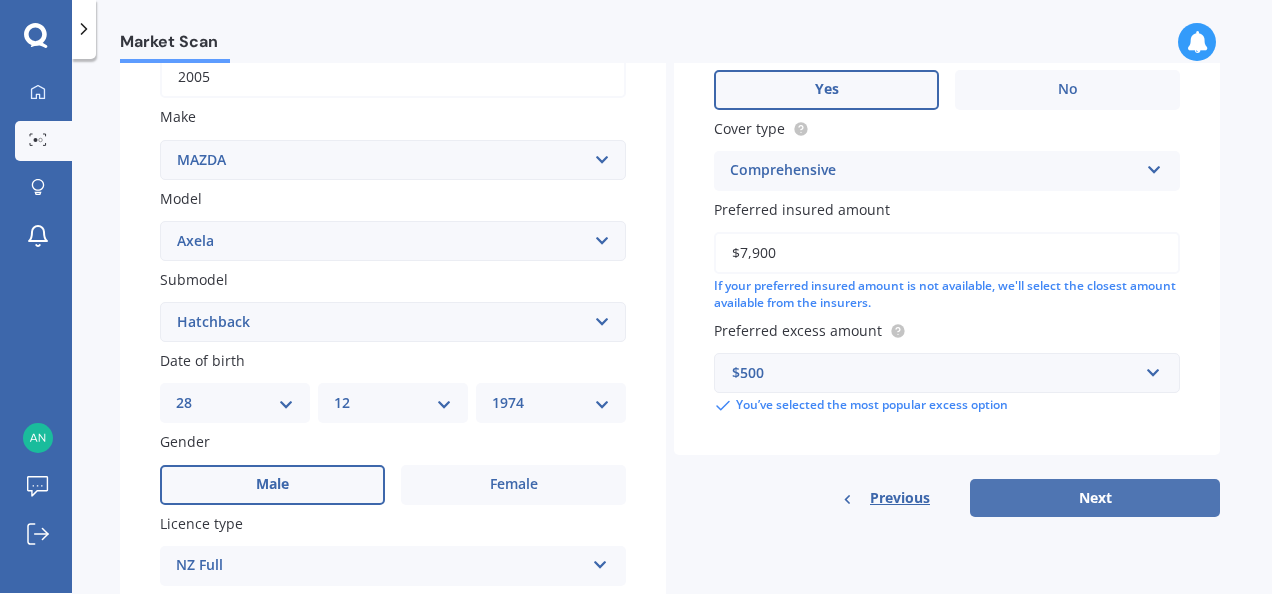 click on "Next" at bounding box center [1095, 498] 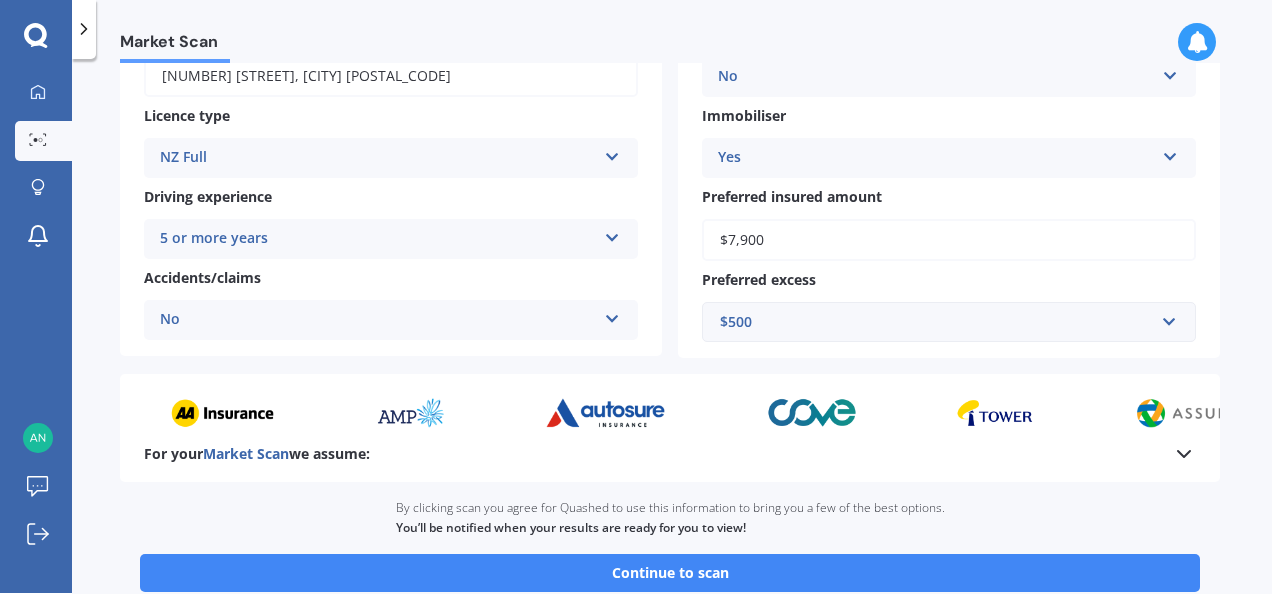 scroll, scrollTop: 400, scrollLeft: 0, axis: vertical 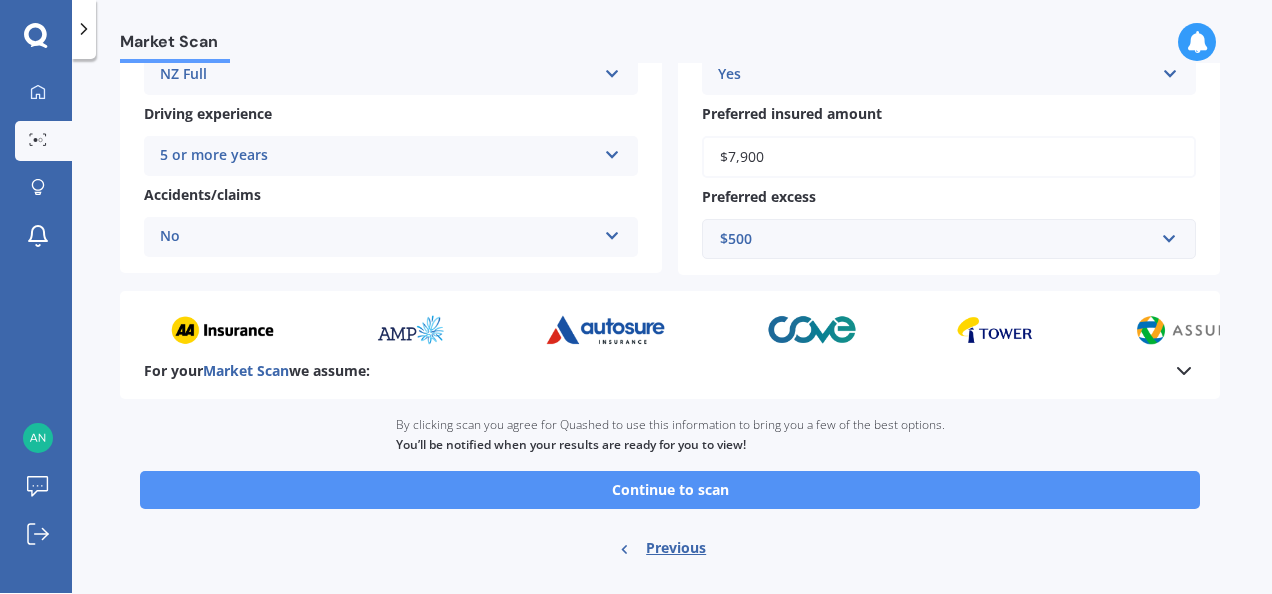 click on "Continue to scan" at bounding box center [670, 490] 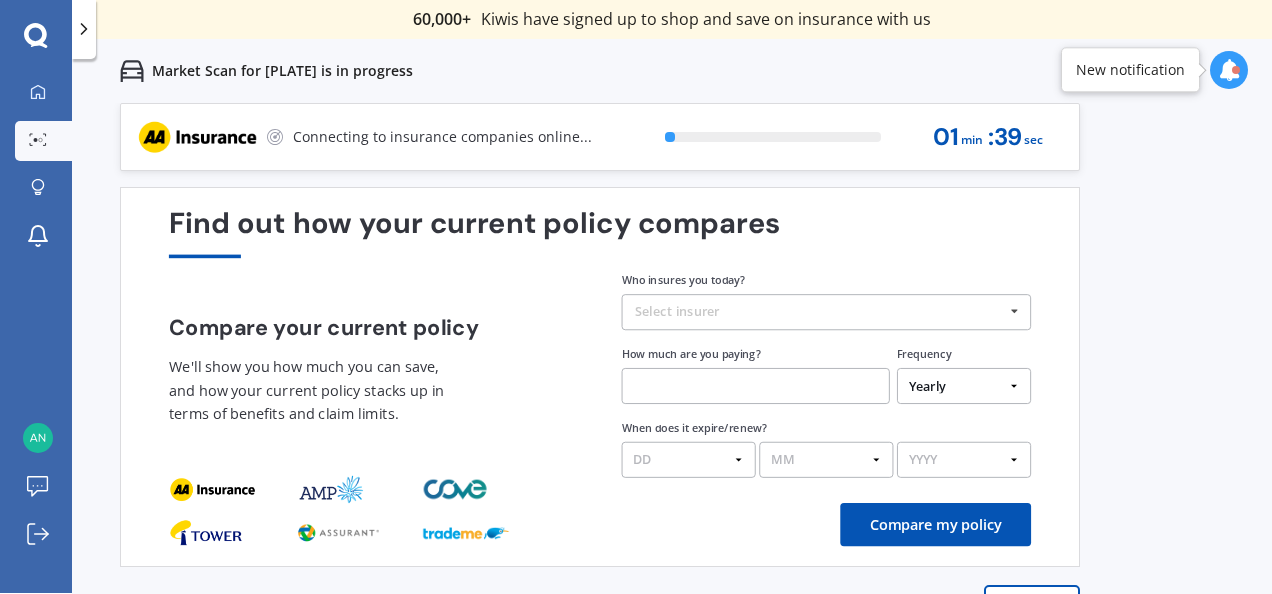 scroll, scrollTop: 0, scrollLeft: 0, axis: both 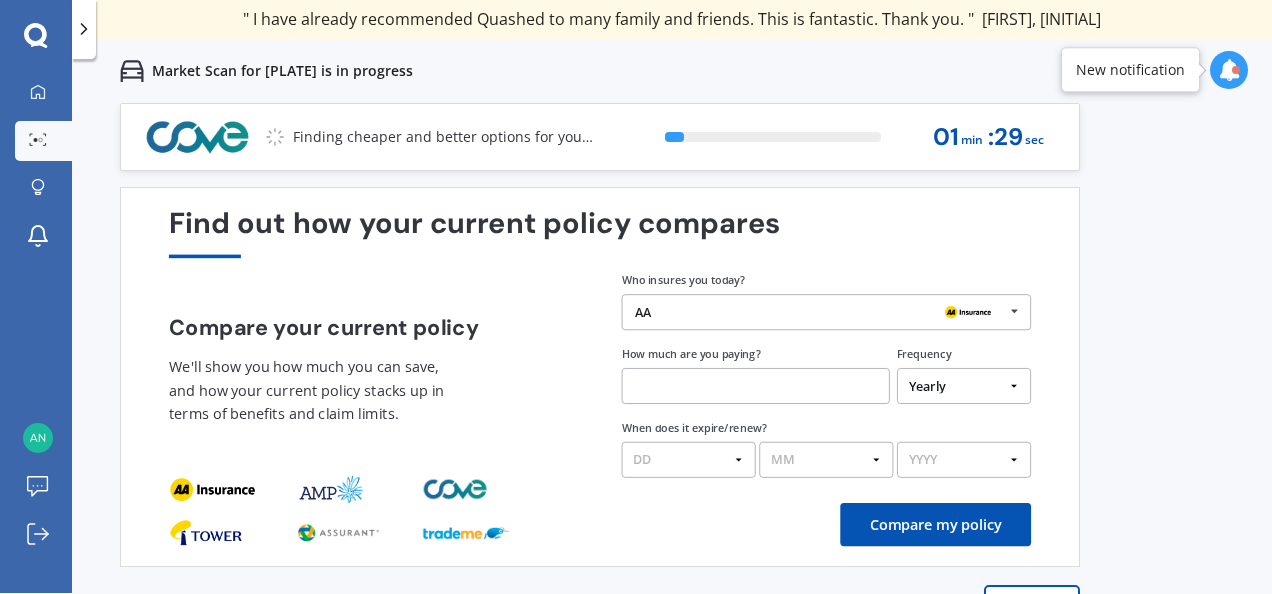 click on "Previous 60,000+ Kiwis have signed up to shop and save on insurance with us " Helpful tool, just that my current insurance is cheaper. " [FIRST], [INITIAL] " I have already recommended Quashed to many family and friends. This is fantastic. Thank you. " [FIRST], [INITIAL] " A very useful tool and is easy to use. Highly recommended! " [FIRST], [INITIAL] " Useful tool to check whether our current prices are competitive - which they are. " [FIRST], [INITIAL] " My current car insurance was half of the cheapest quoted here, so I'll stick with them. " [FIRST], [INITIAL] " Gave exactly the same results. " [FIRST], [INITIAL] " It's pretty accurate. Good service. " [FIRST], [INITIAL] " That was very helpful as it provided all the details required to make the necessary decision. " [FIRST], [INITIAL] " I've already recommended to a number of people. " [FIRST], [INITIAL] " Good to know my existing cover is so good! " [FIRST], [INITIAL] " Excellent site! I saved $300 off my existing policy. " [FIRST], [INITIAL] " Great stuff team! first time using it, and it was very clear and concise. " [FIRST], [INITIAL] Next 9 % 01 min : 29 sec 1" at bounding box center (672, 400) 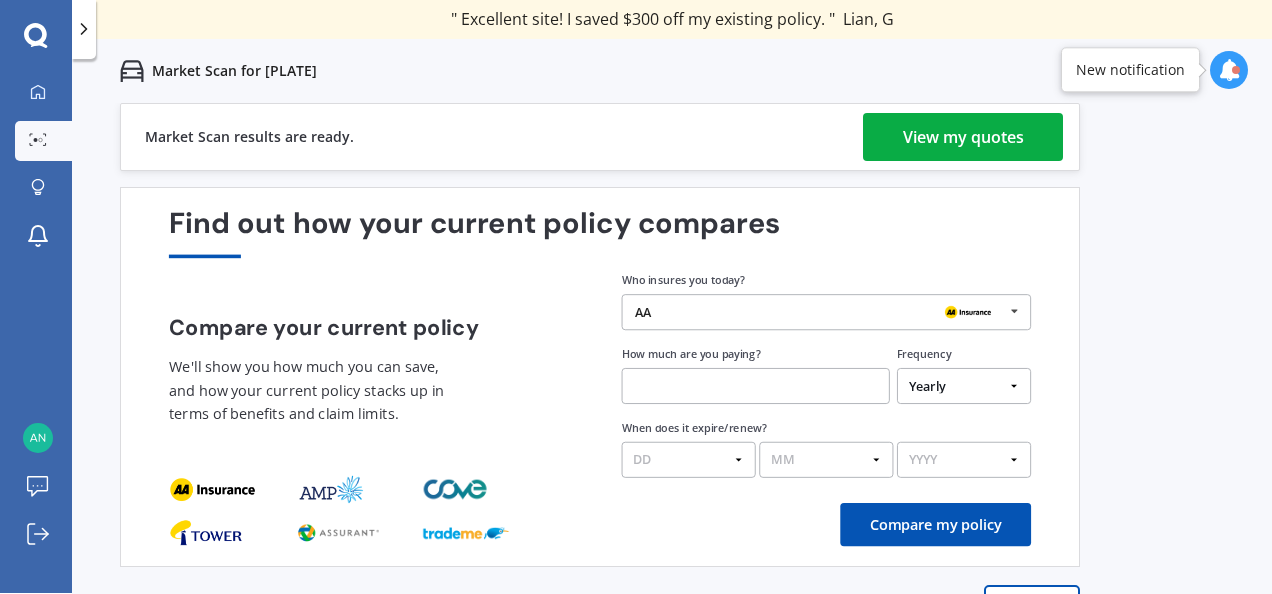 click on "View my quotes" at bounding box center [963, 137] 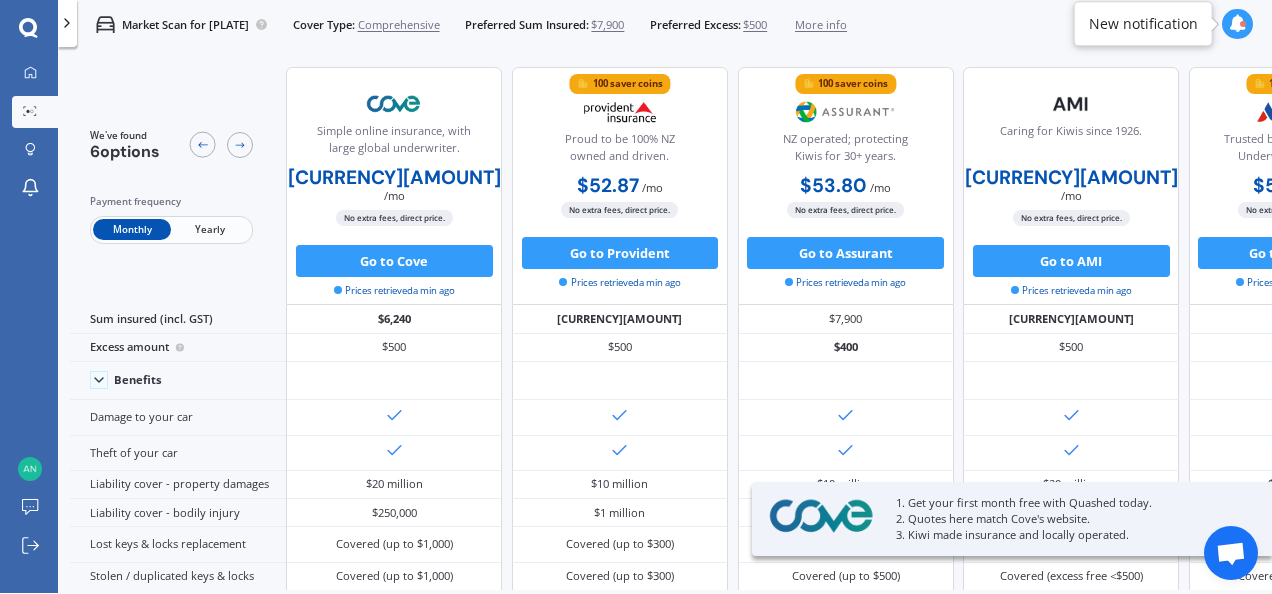click on "Yearly" at bounding box center (210, 229) 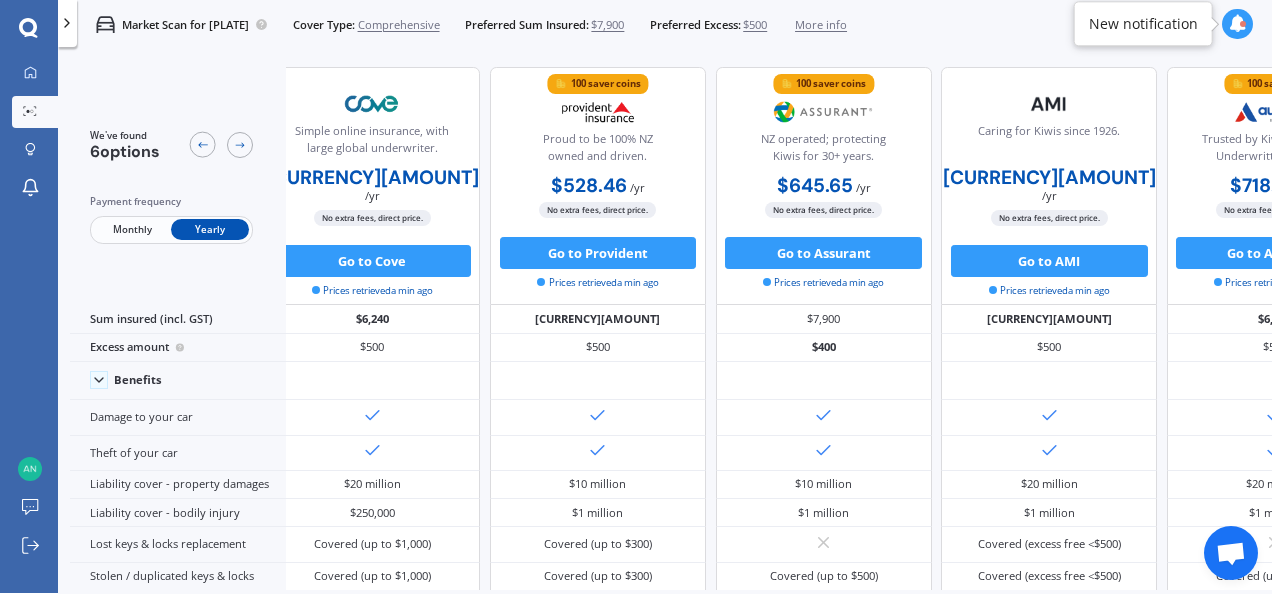 scroll, scrollTop: 0, scrollLeft: 0, axis: both 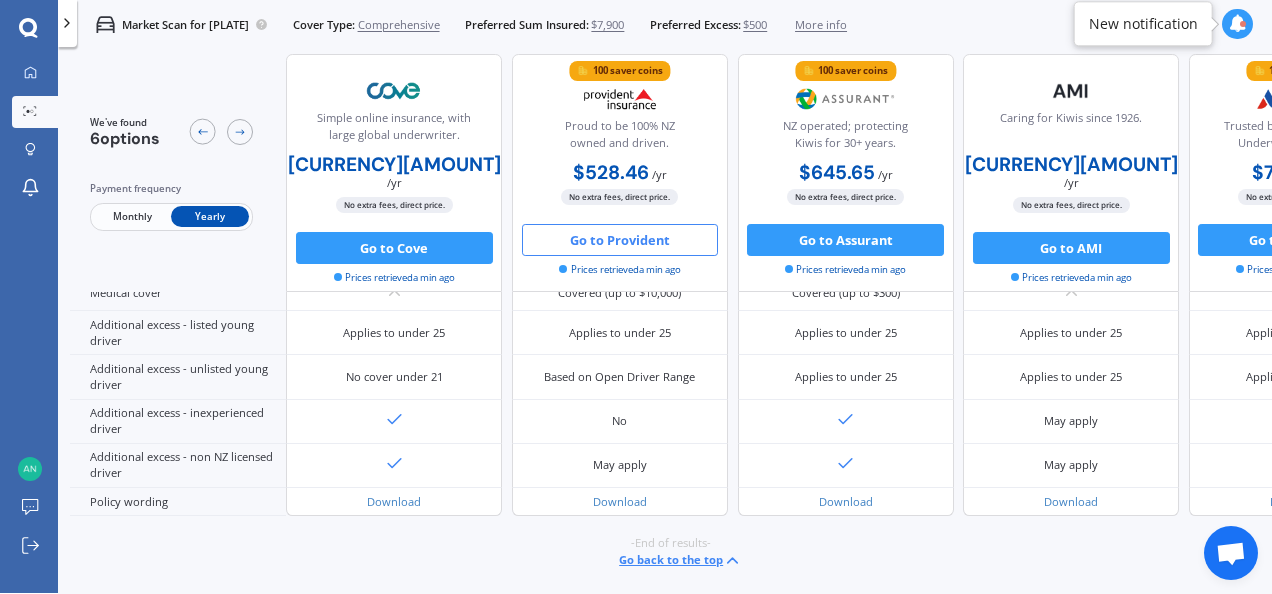 click on "Go to Provident" at bounding box center [620, 240] 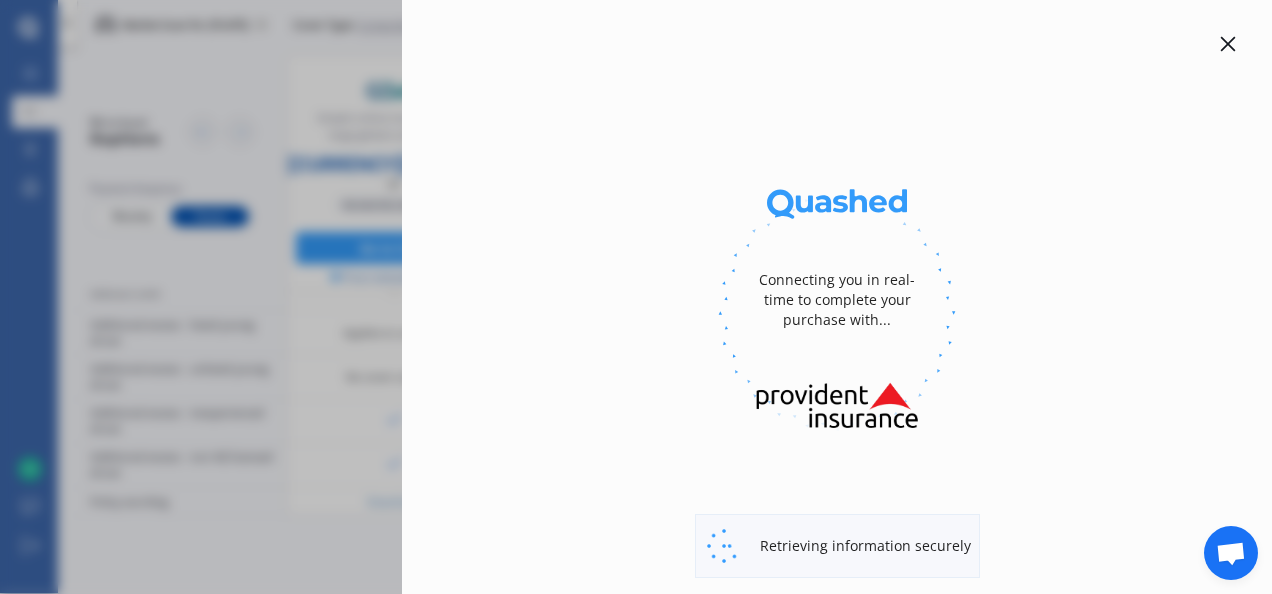 select on "full" 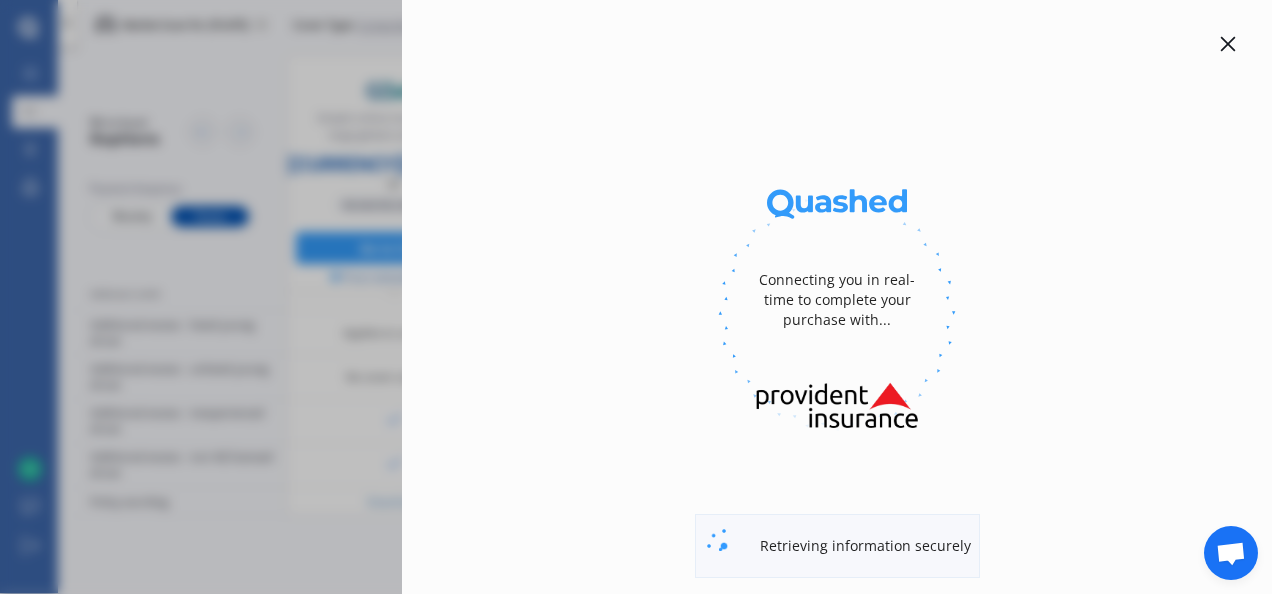 select on "[NUMBER] [STREET], [CITY] [POSTAL_CODE]" 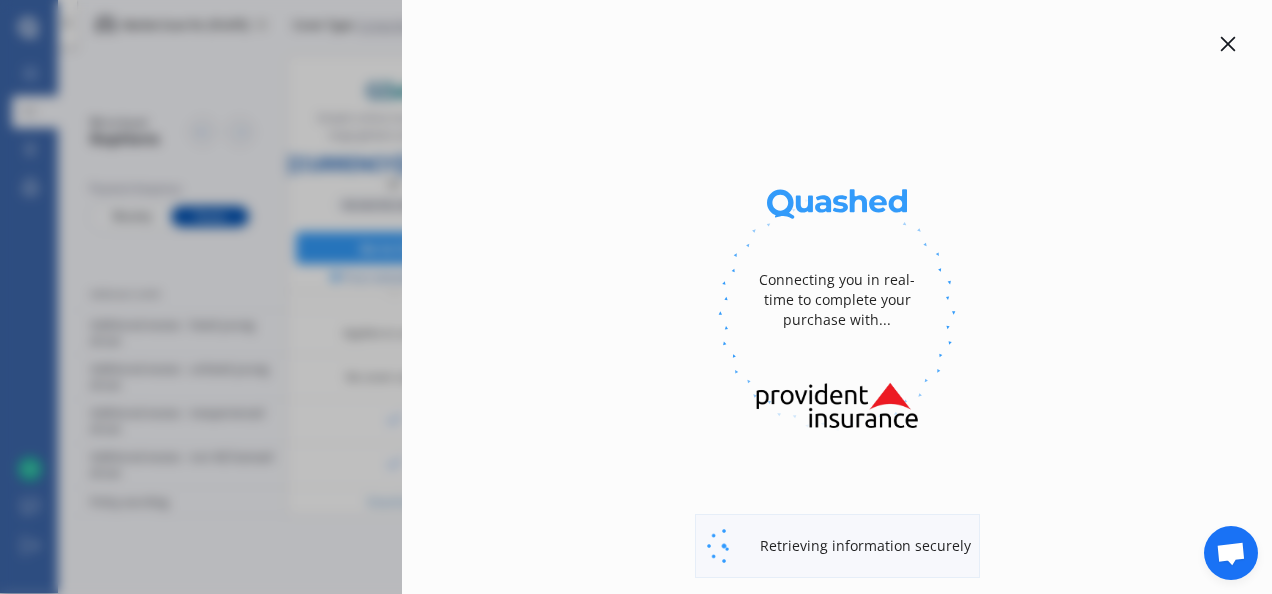 select on "MAZDA" 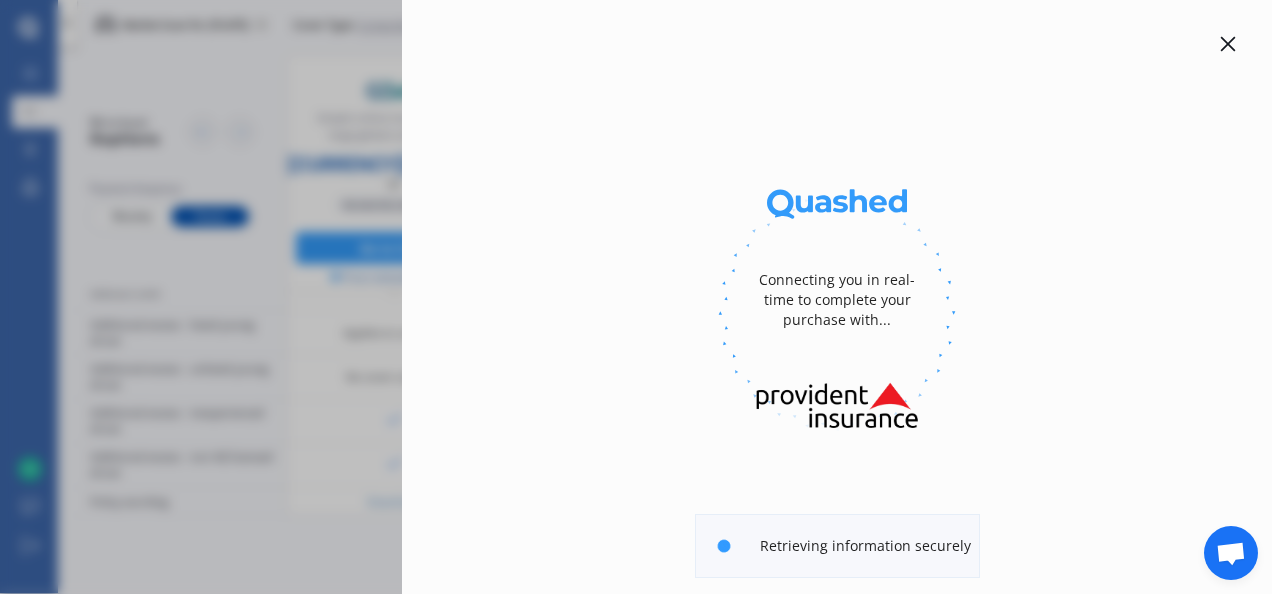 select on "AXELA" 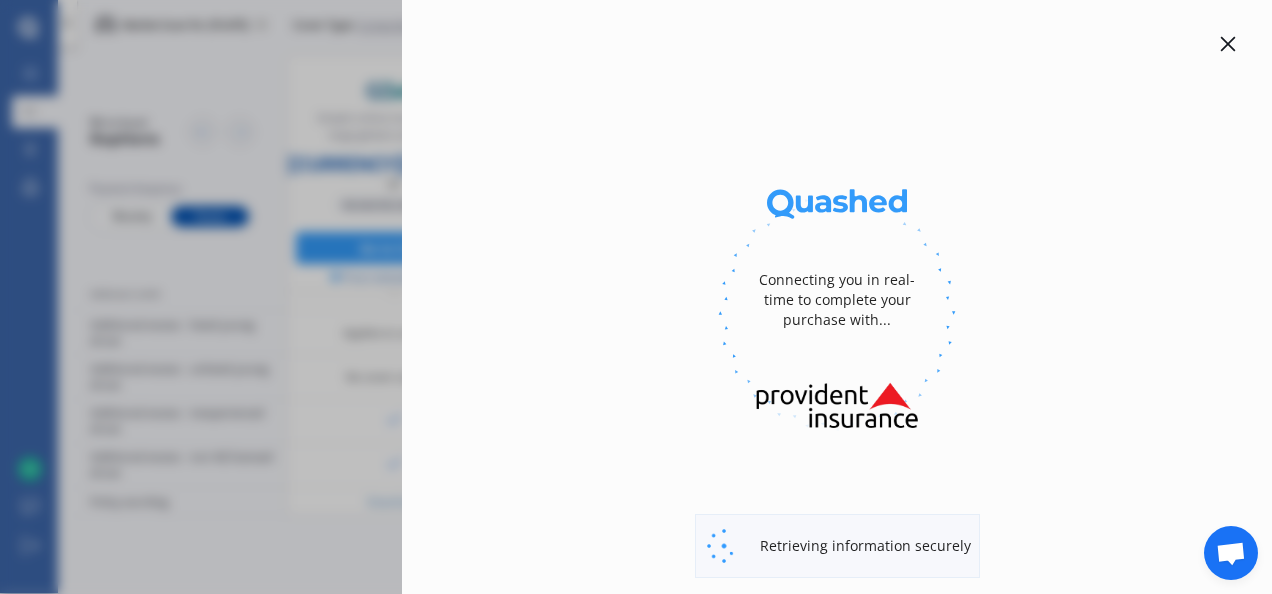 select on "NO" 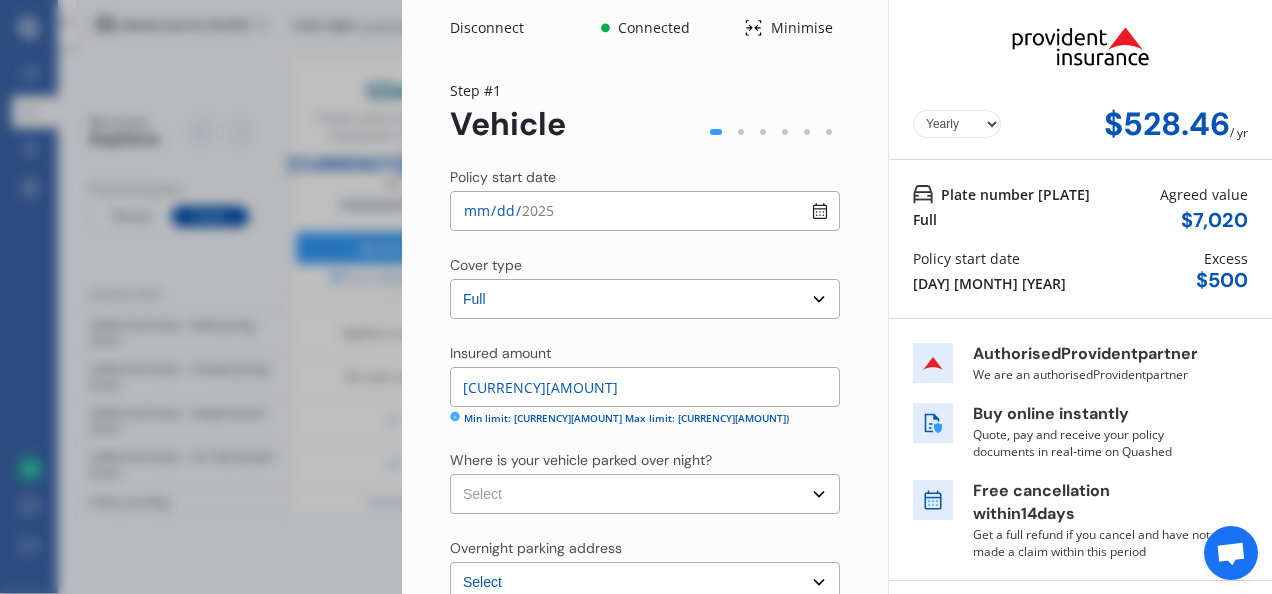 click on "[DATE]" at bounding box center (645, 211) 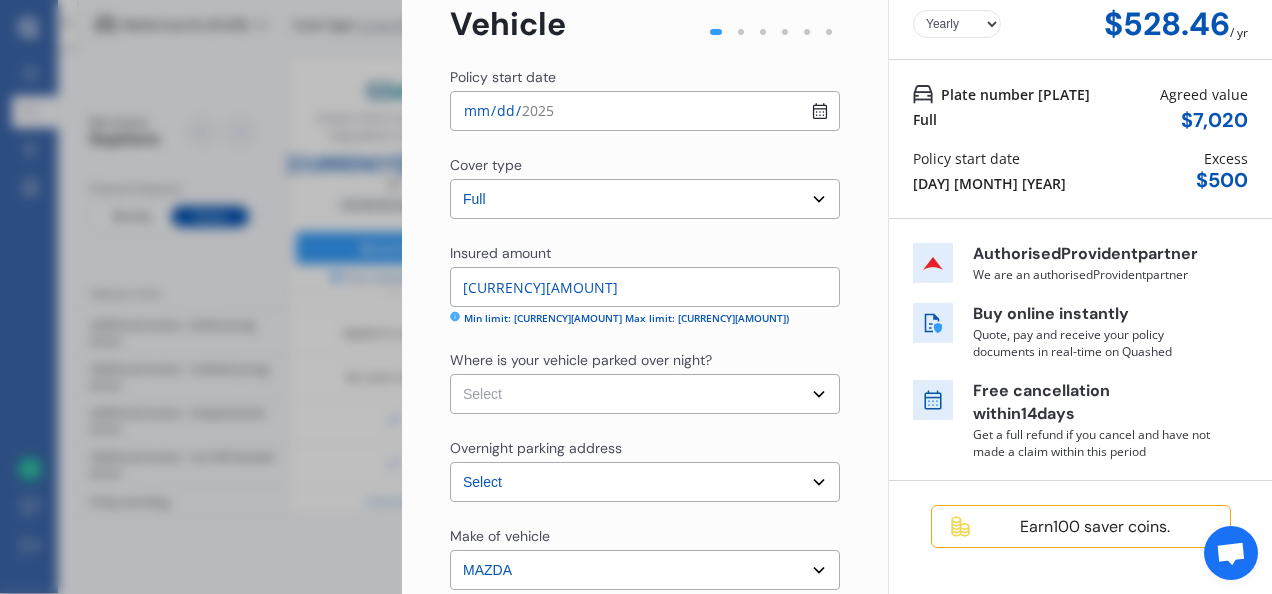 click on "Select Garage (fully enclosed) Off Street Parking Other" at bounding box center [645, 394] 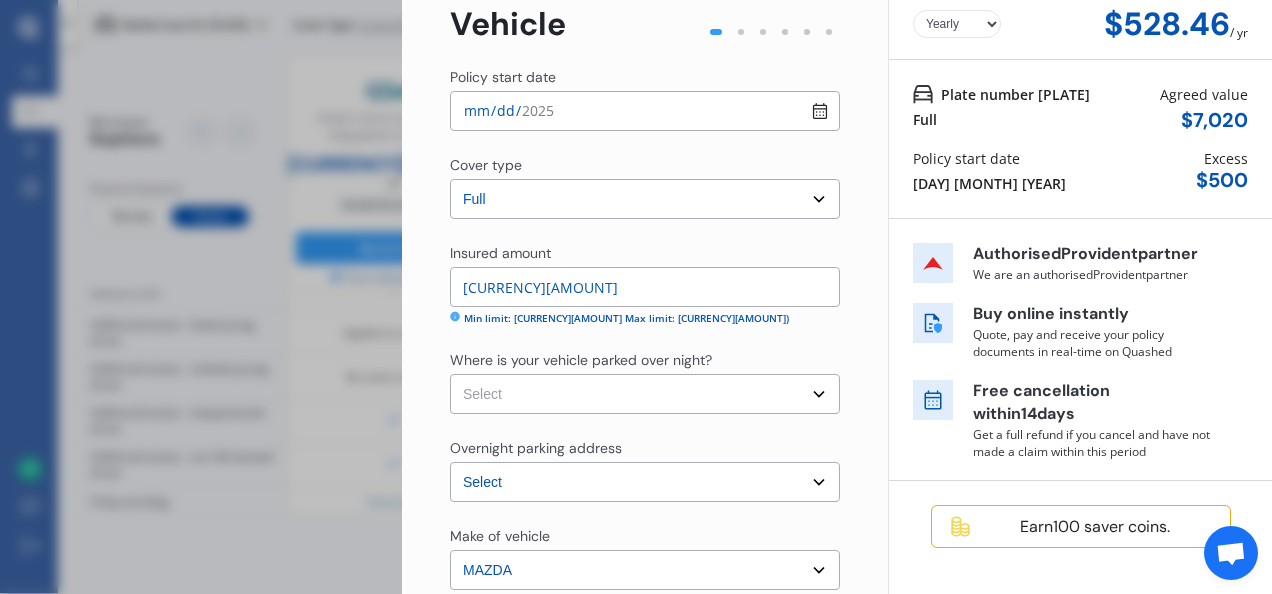 click on "Select Garage (fully enclosed) Off Street Parking Other" at bounding box center [645, 394] 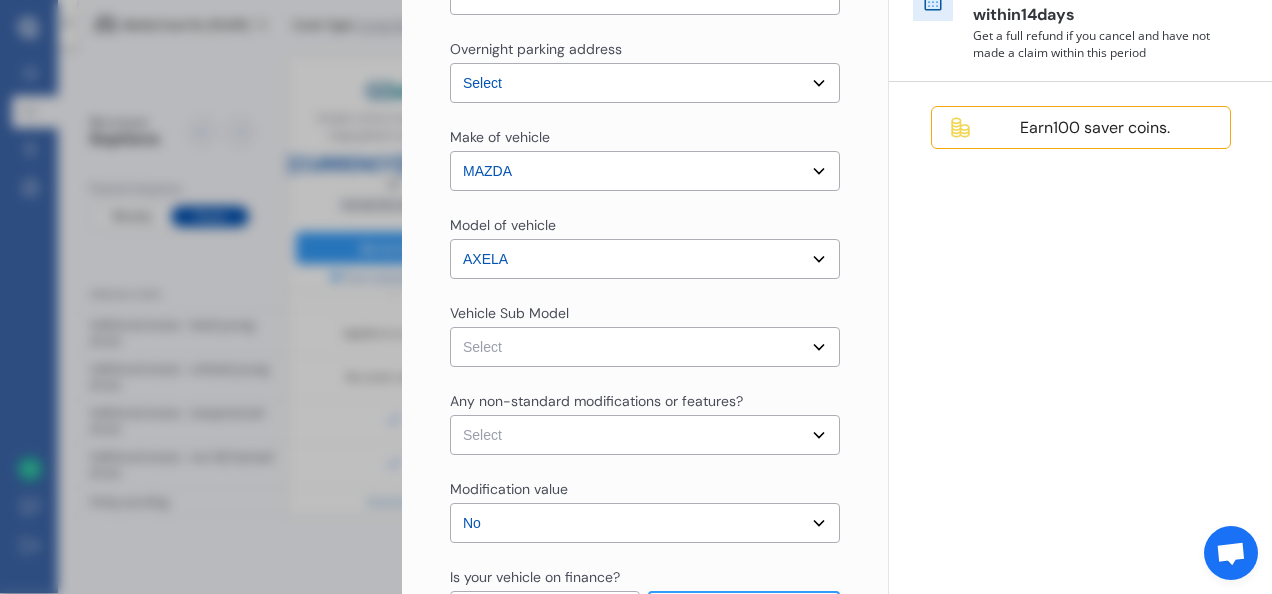 scroll, scrollTop: 500, scrollLeft: 0, axis: vertical 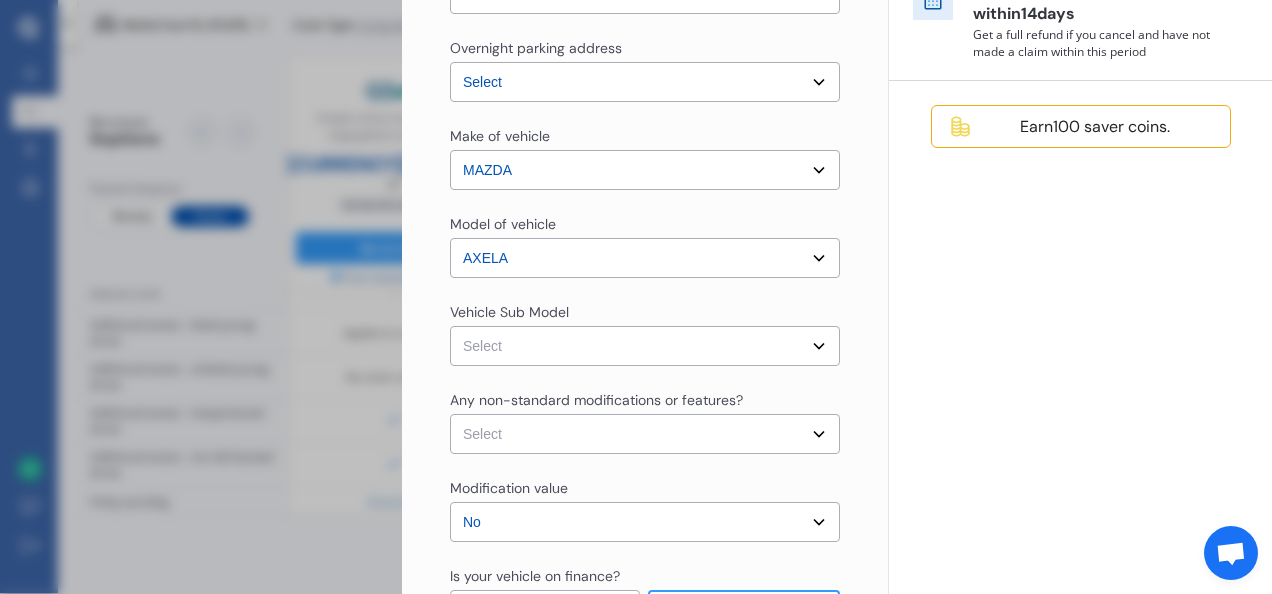 click on "Select Axela BKEP 20S. Hatchback 5dr Auto 4sp 2.0i [VEHICLE_MODEL] Axela BKEP 20C. Hatchback 5dr Auto 4sp 2.0i [VEHICLE_MODEL]" at bounding box center (645, 346) 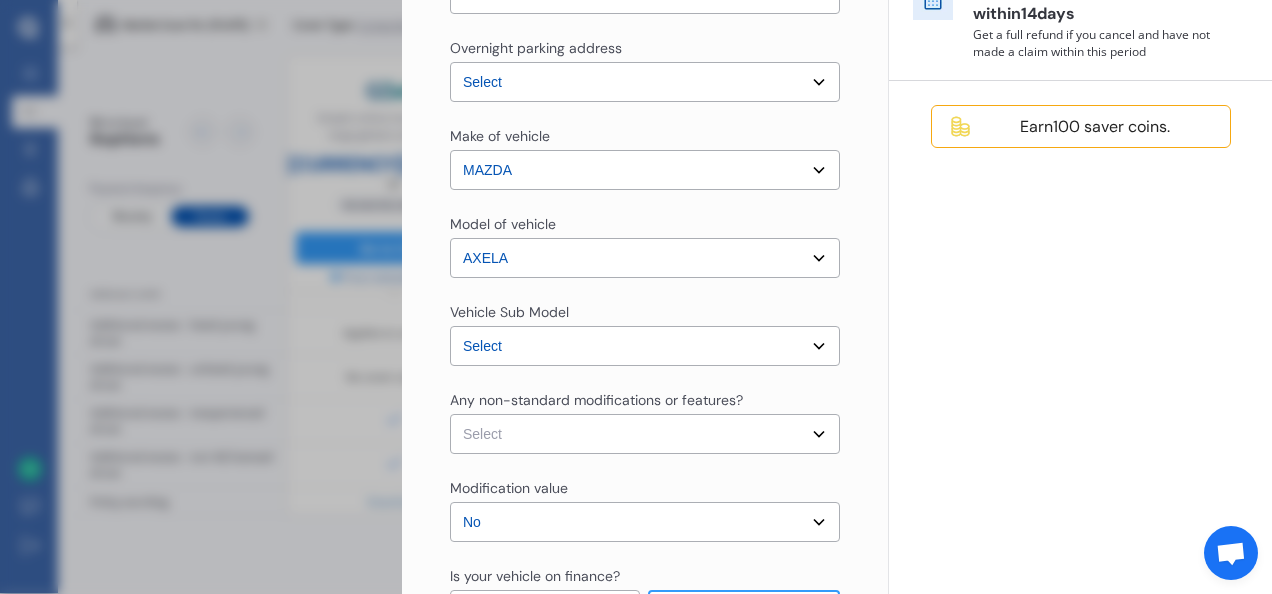 click on "Select None Nitrous Oxide System(NOS) Roll Cage Full Racing Harness" at bounding box center [645, 434] 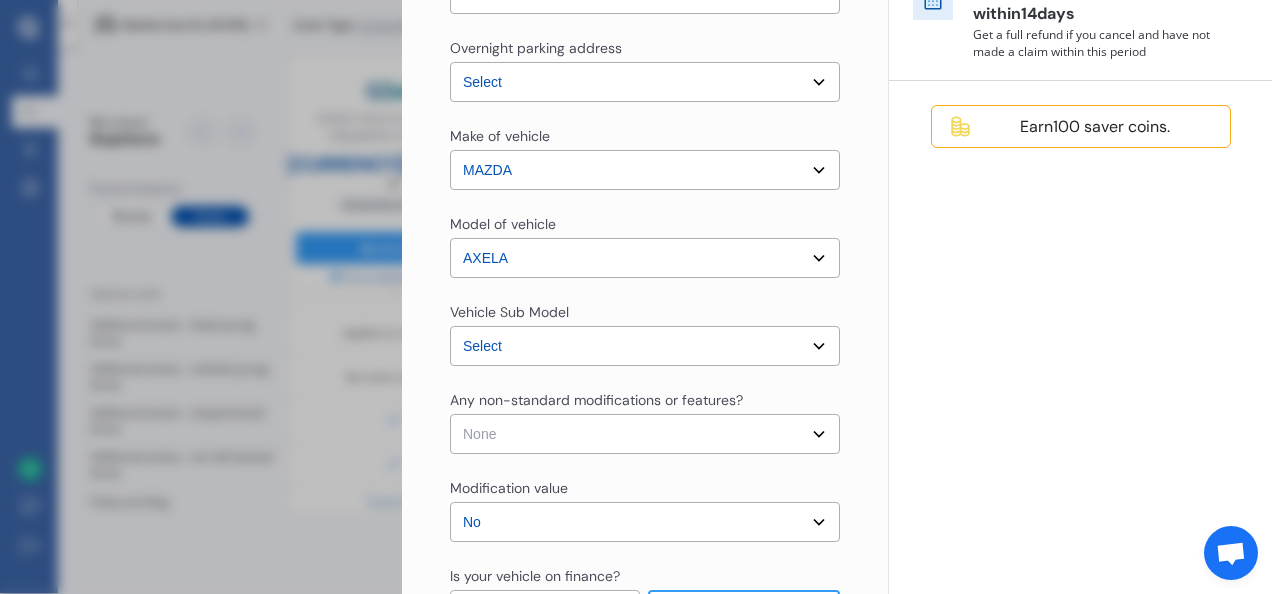 click on "Select None Nitrous Oxide System(NOS) Roll Cage Full Racing Harness" at bounding box center [645, 434] 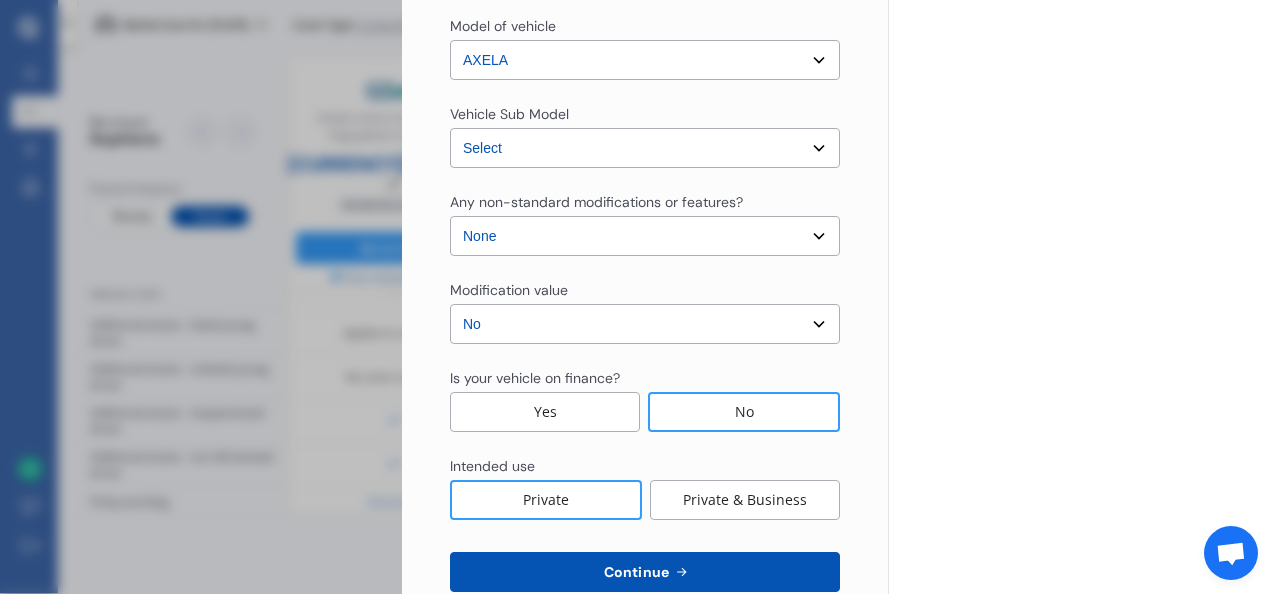 scroll, scrollTop: 700, scrollLeft: 0, axis: vertical 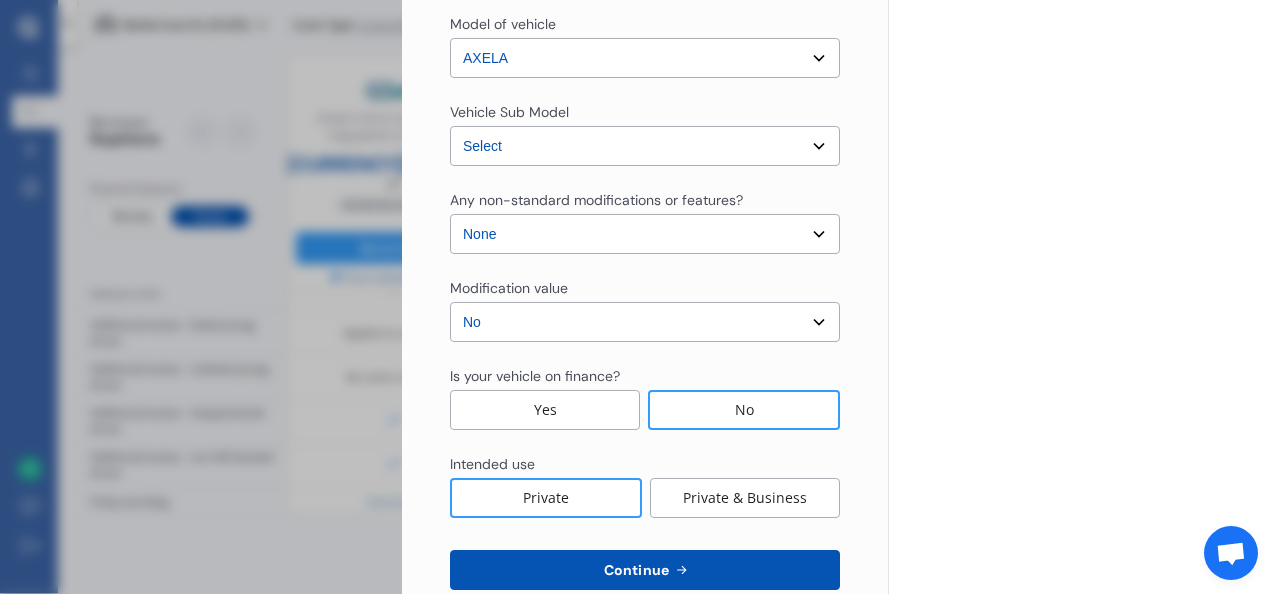 click on "No" at bounding box center (744, 410) 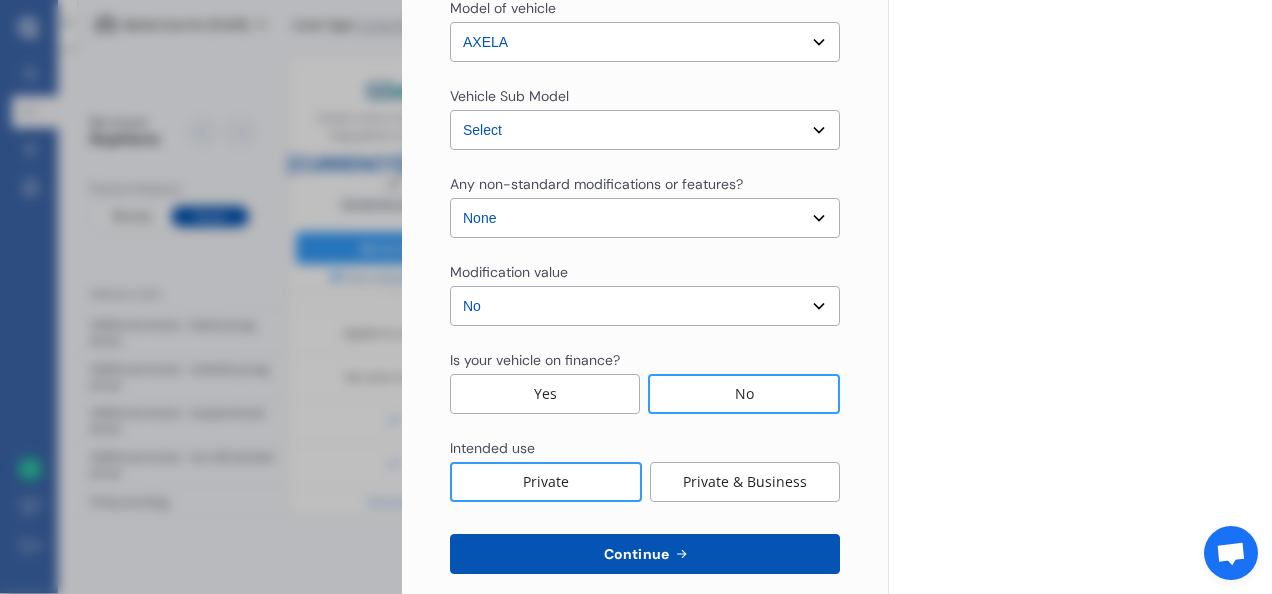 scroll, scrollTop: 744, scrollLeft: 0, axis: vertical 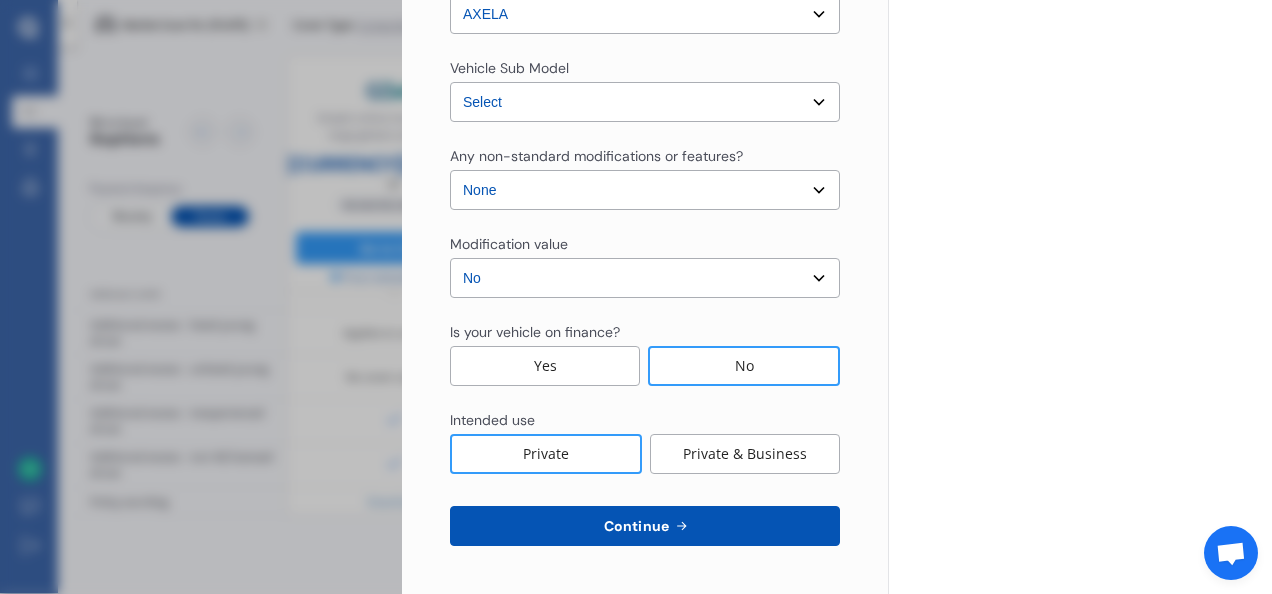 click 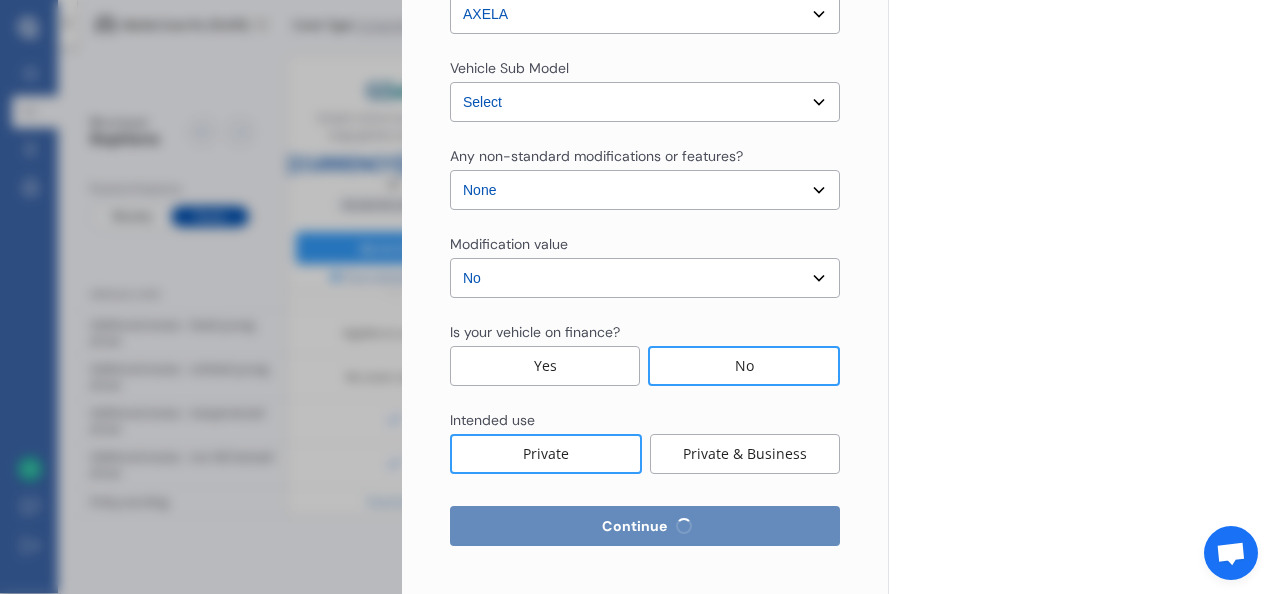 select on "28" 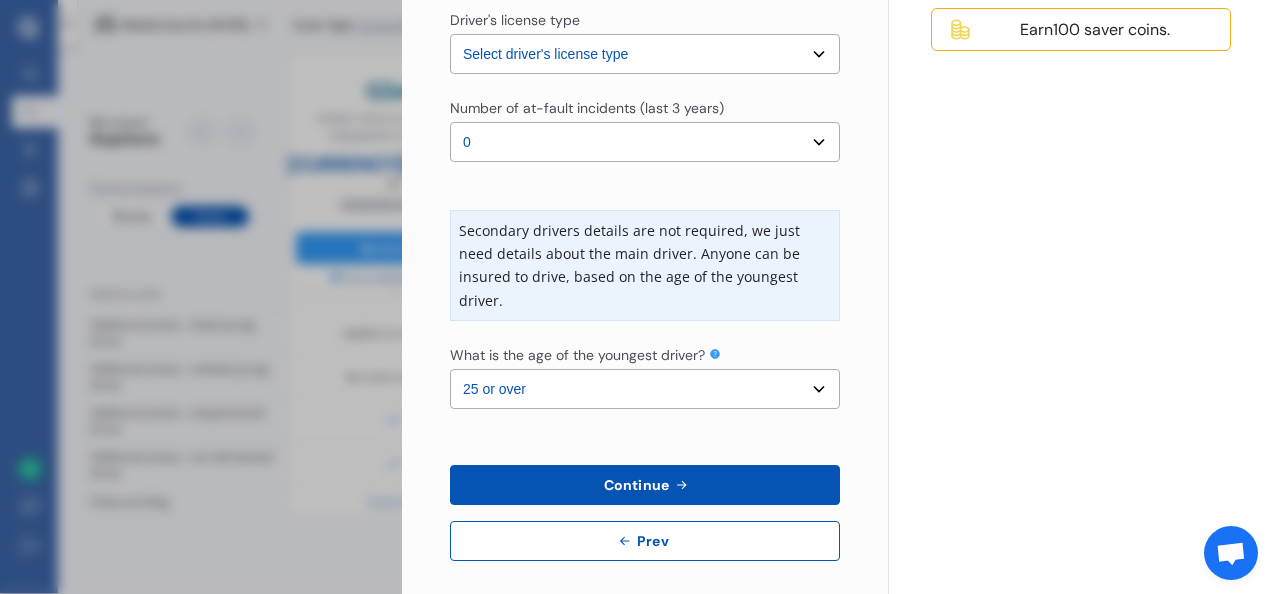 scroll, scrollTop: 600, scrollLeft: 0, axis: vertical 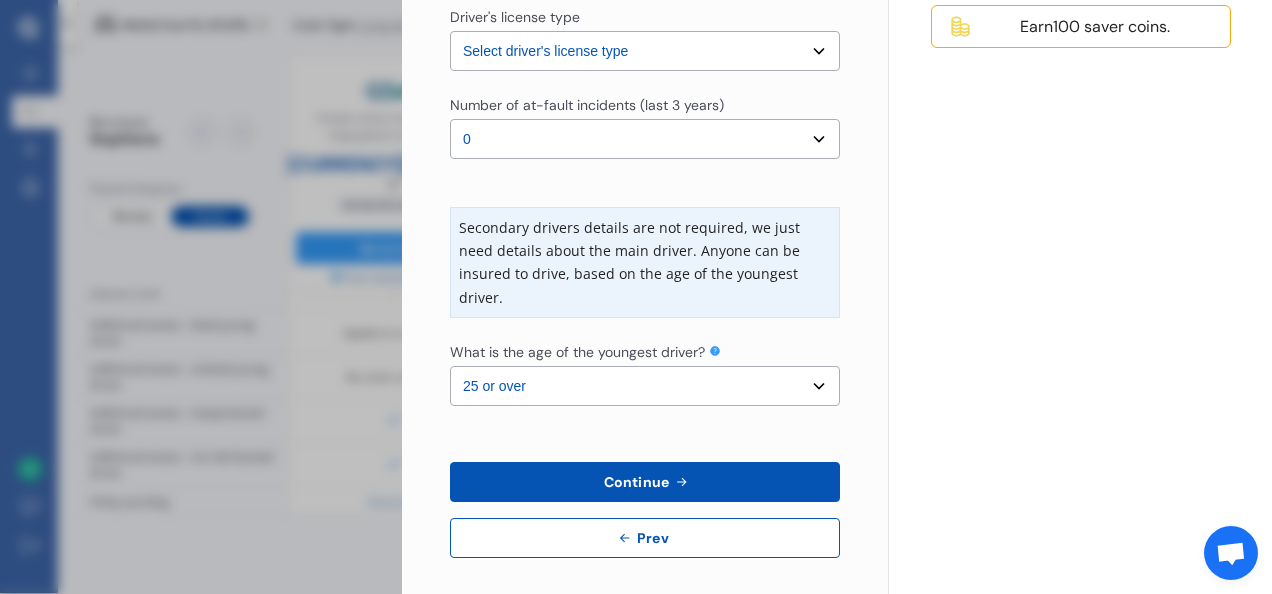 click on "Select the age of the youngest driver. 16 17 18 19 20 21 22 23 24 25 or over" at bounding box center (645, 386) 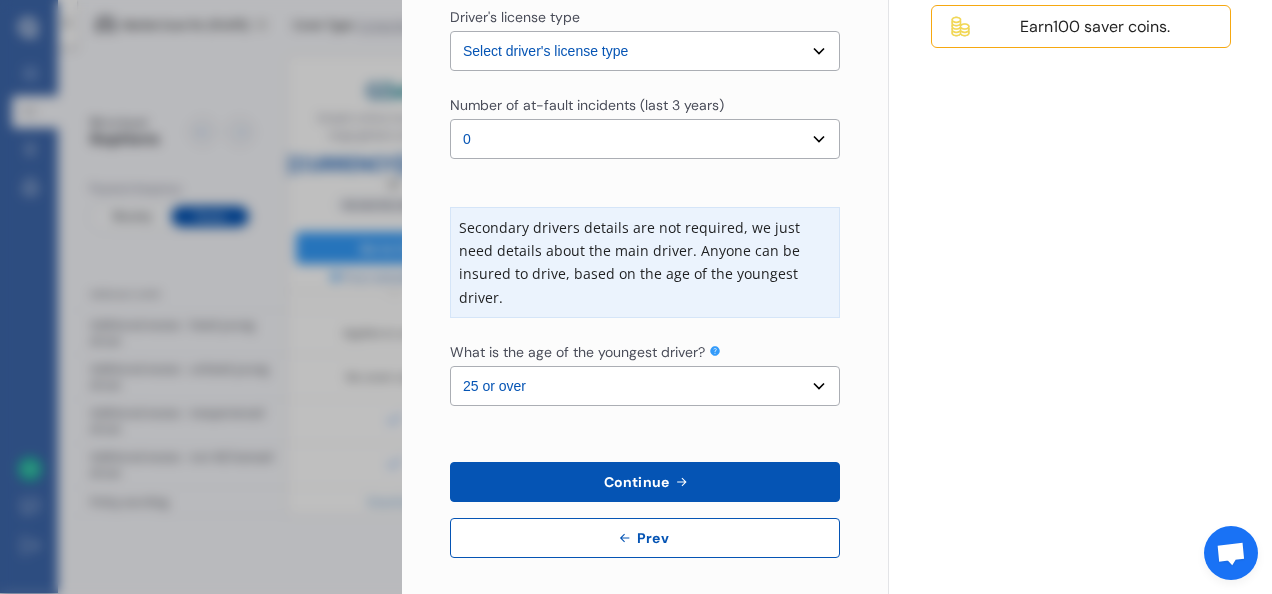 select on "17" 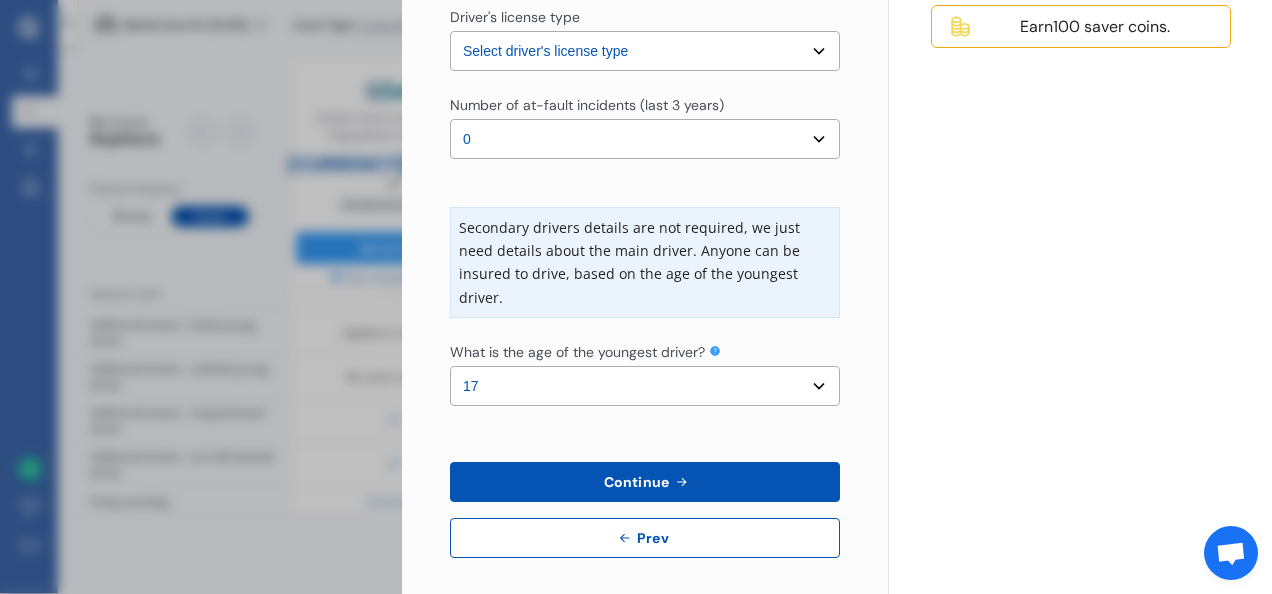 click on "Select the age of the youngest driver. 16 17 18 19 20 21 22 23 24 25 or over" at bounding box center [645, 386] 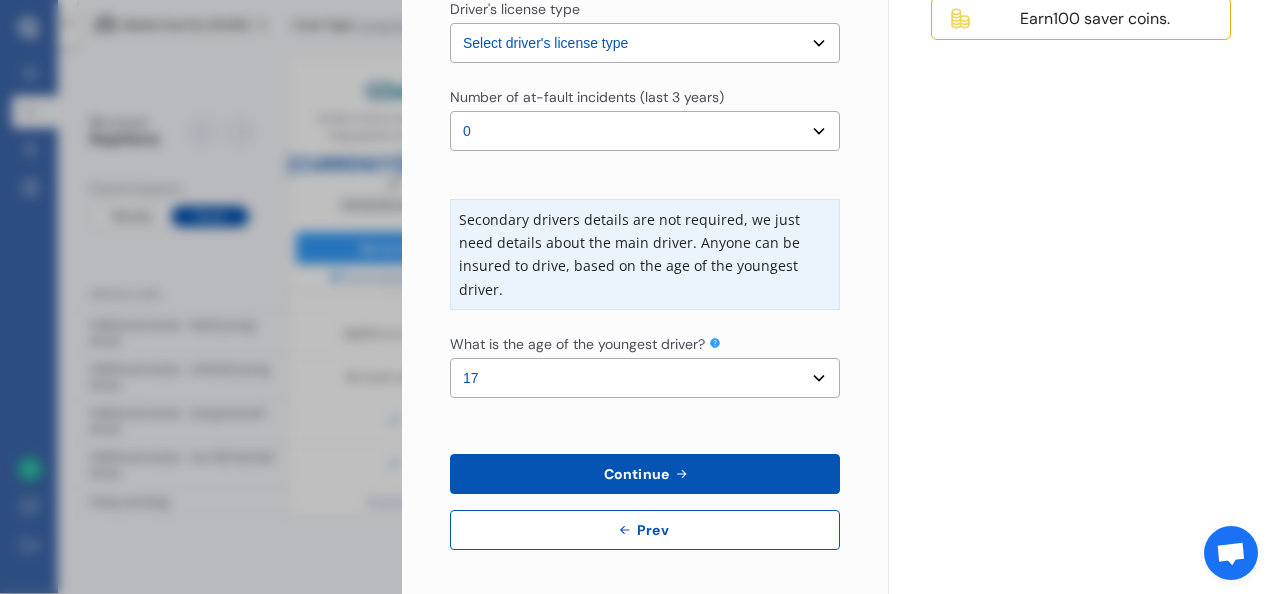 scroll, scrollTop: 611, scrollLeft: 0, axis: vertical 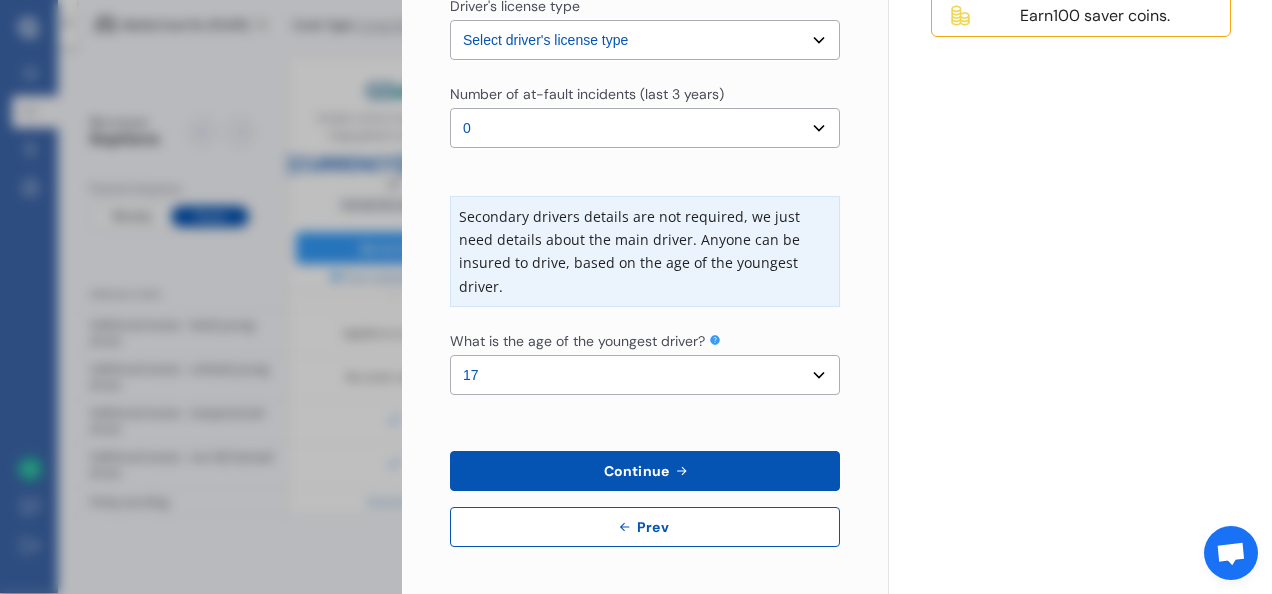 click on "Continue" at bounding box center [636, 471] 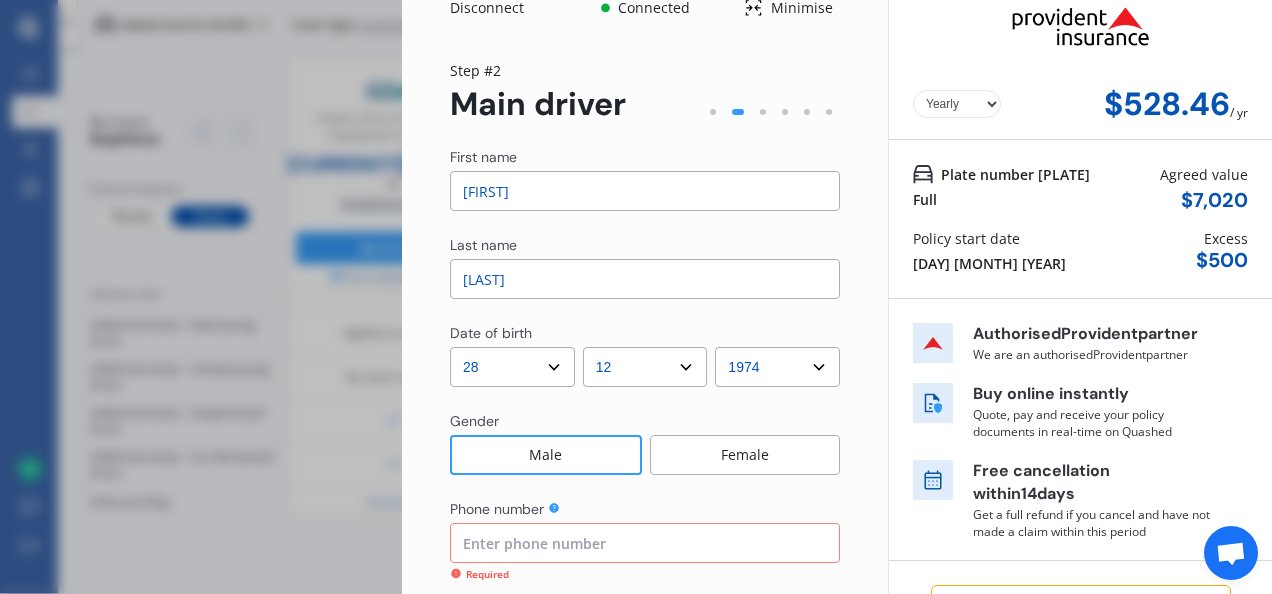 scroll, scrollTop: 0, scrollLeft: 0, axis: both 